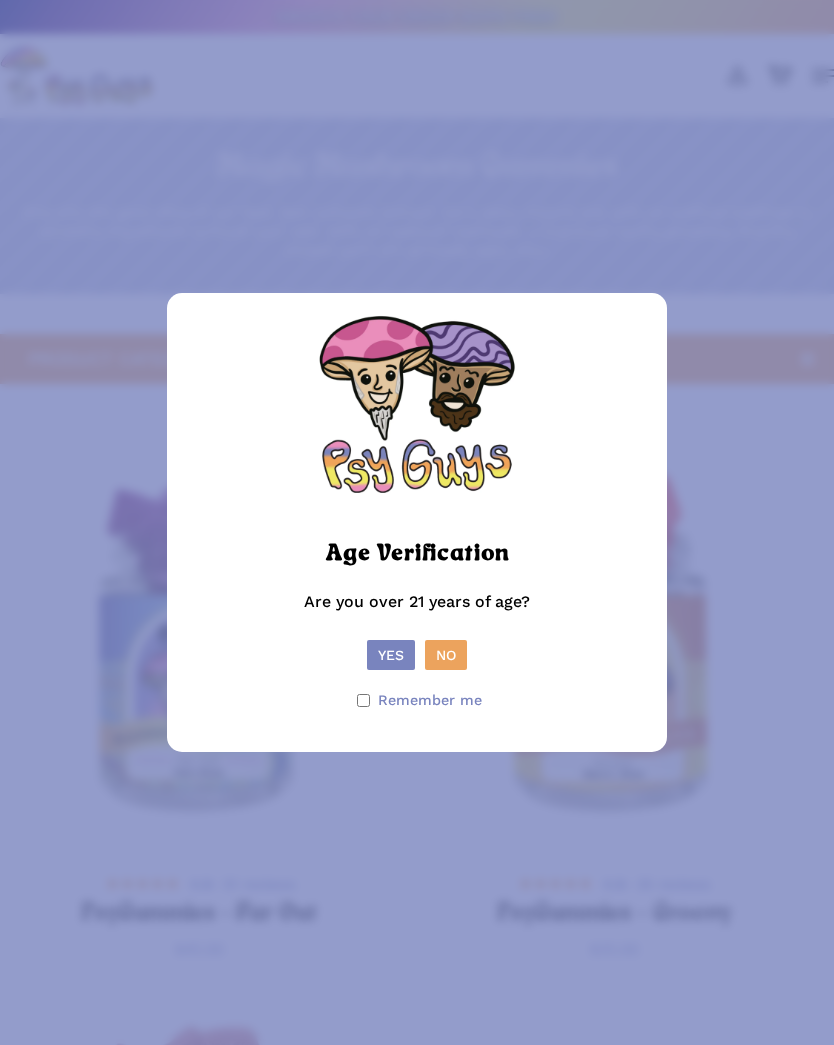 scroll, scrollTop: 0, scrollLeft: 0, axis: both 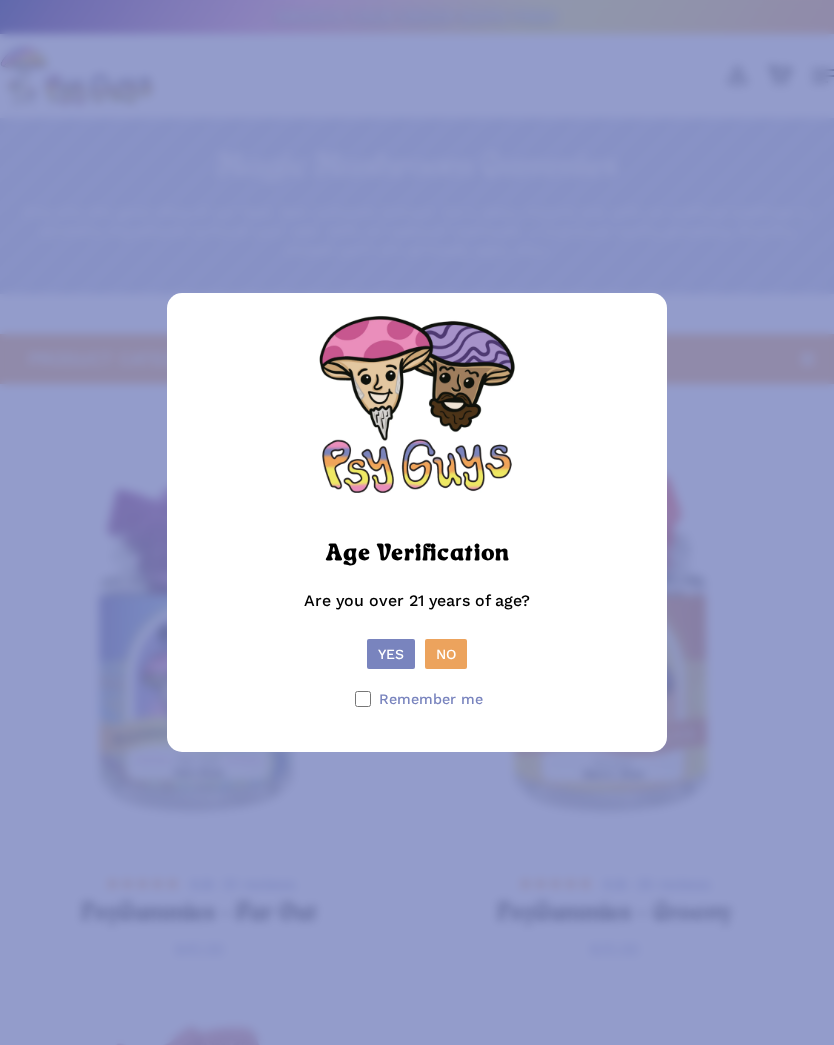 click on "Yes" at bounding box center (391, 654) 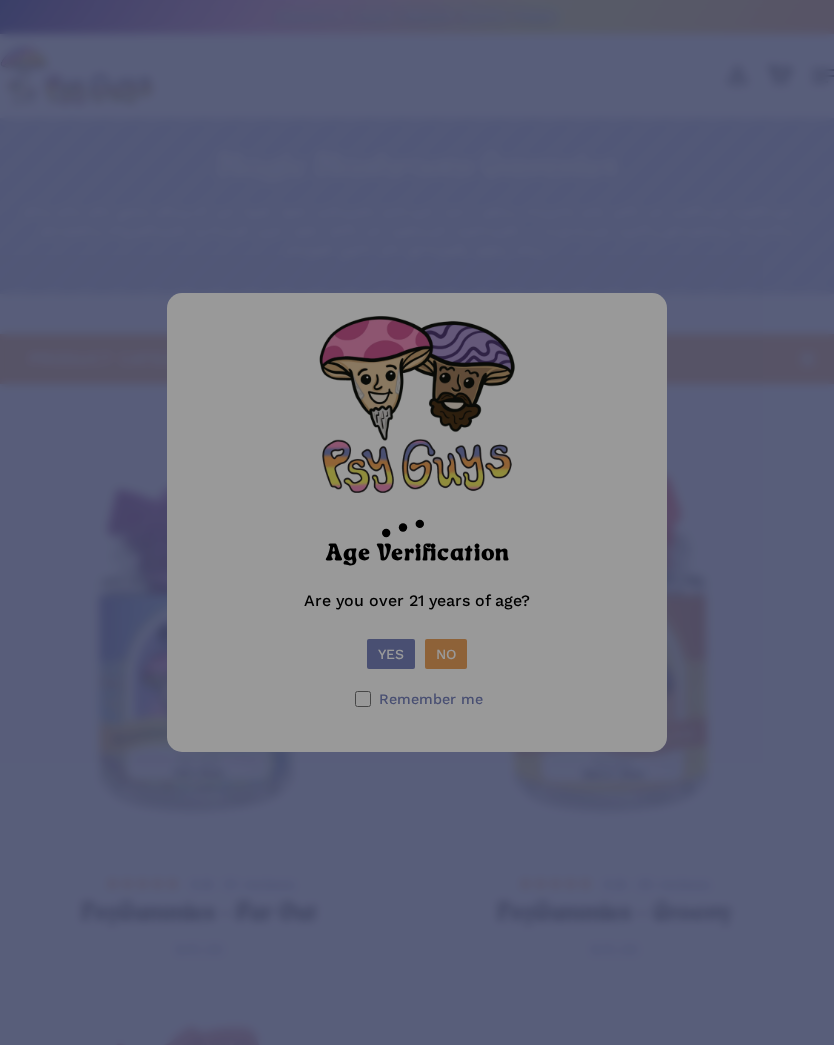 click at bounding box center (417, 522) 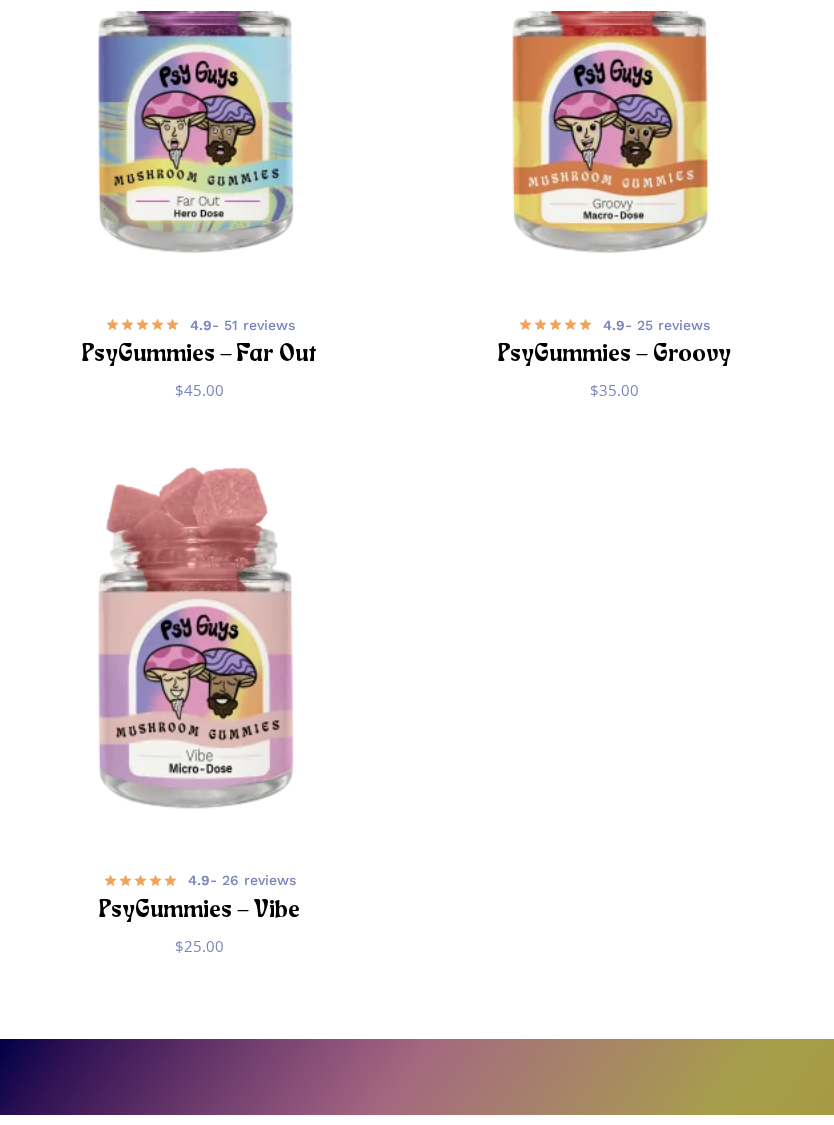 scroll, scrollTop: 549, scrollLeft: 0, axis: vertical 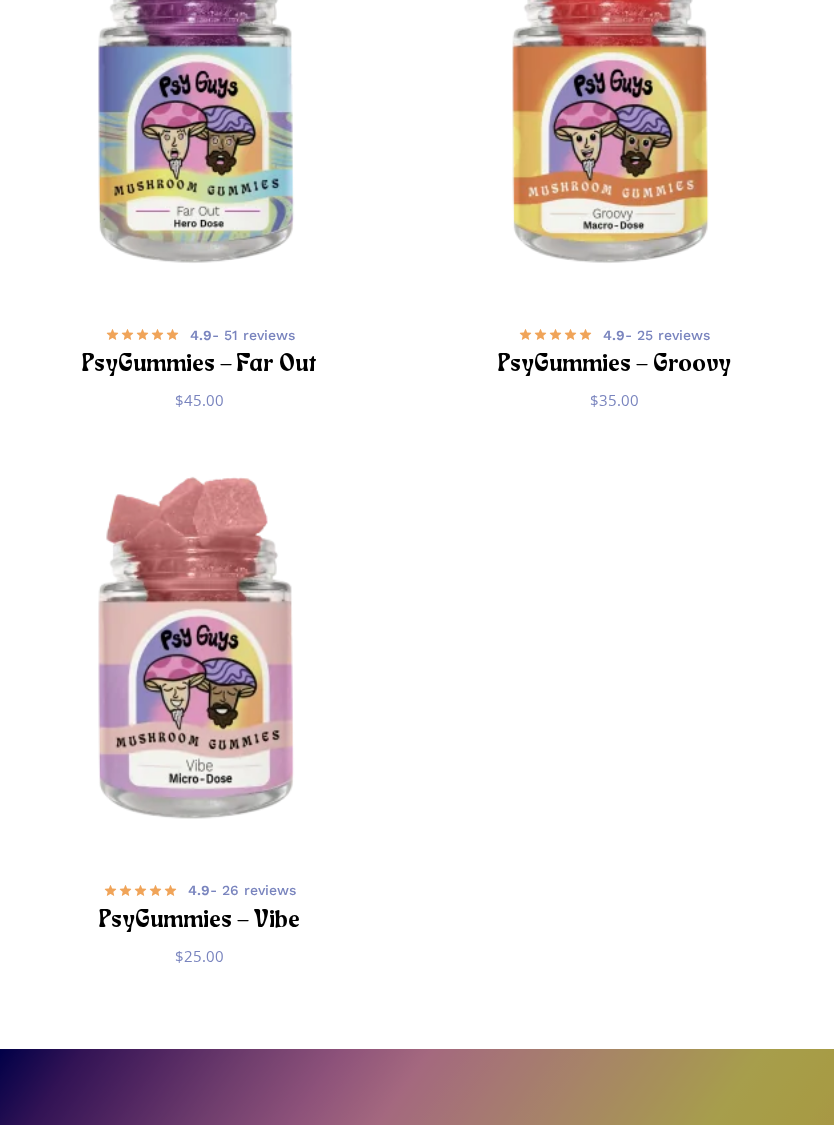 click 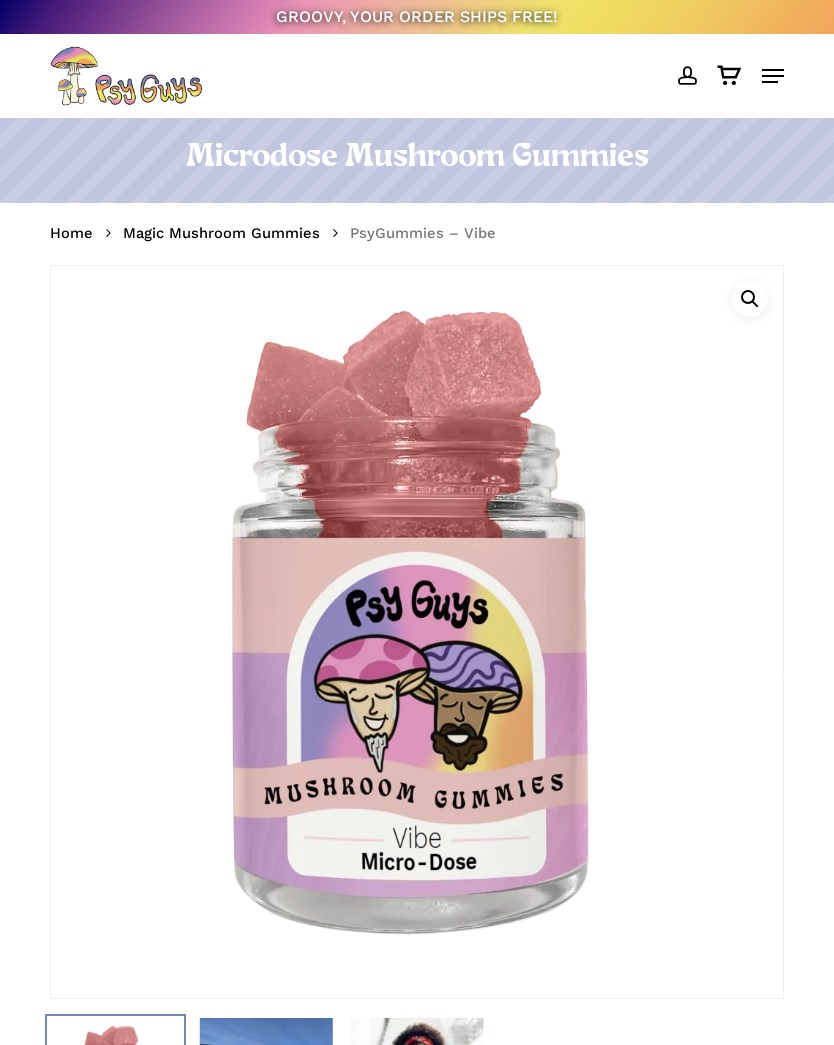 scroll, scrollTop: 0, scrollLeft: 0, axis: both 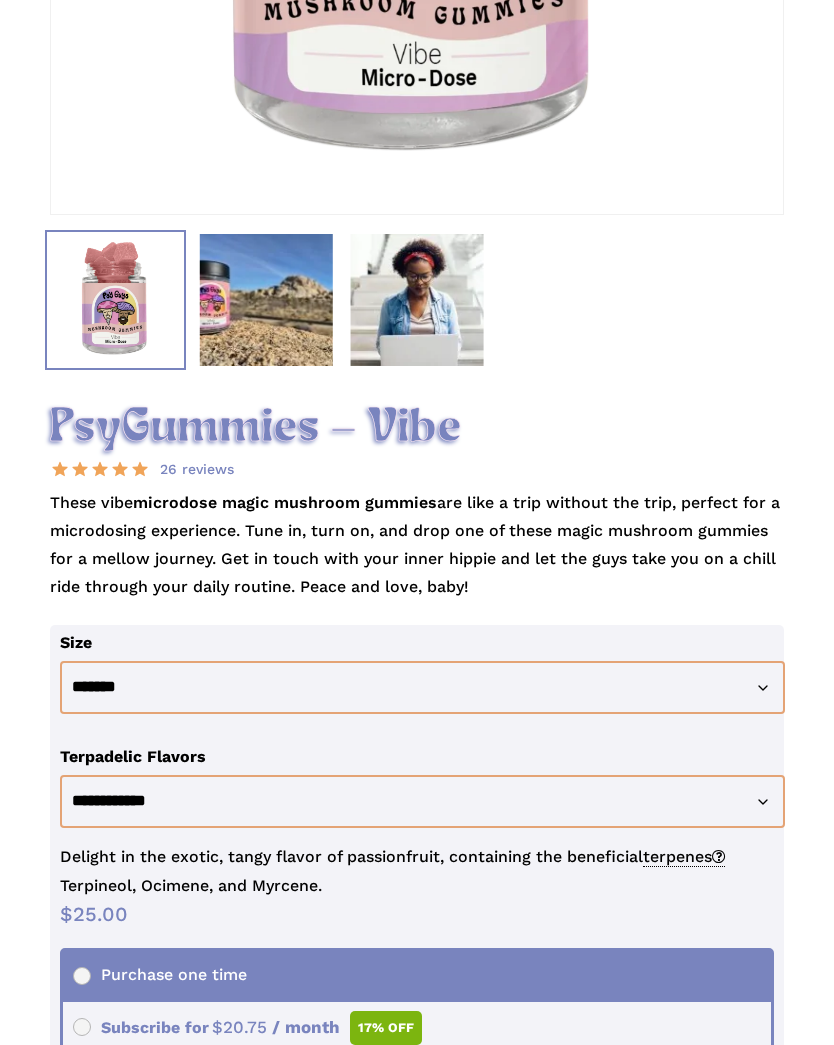 click 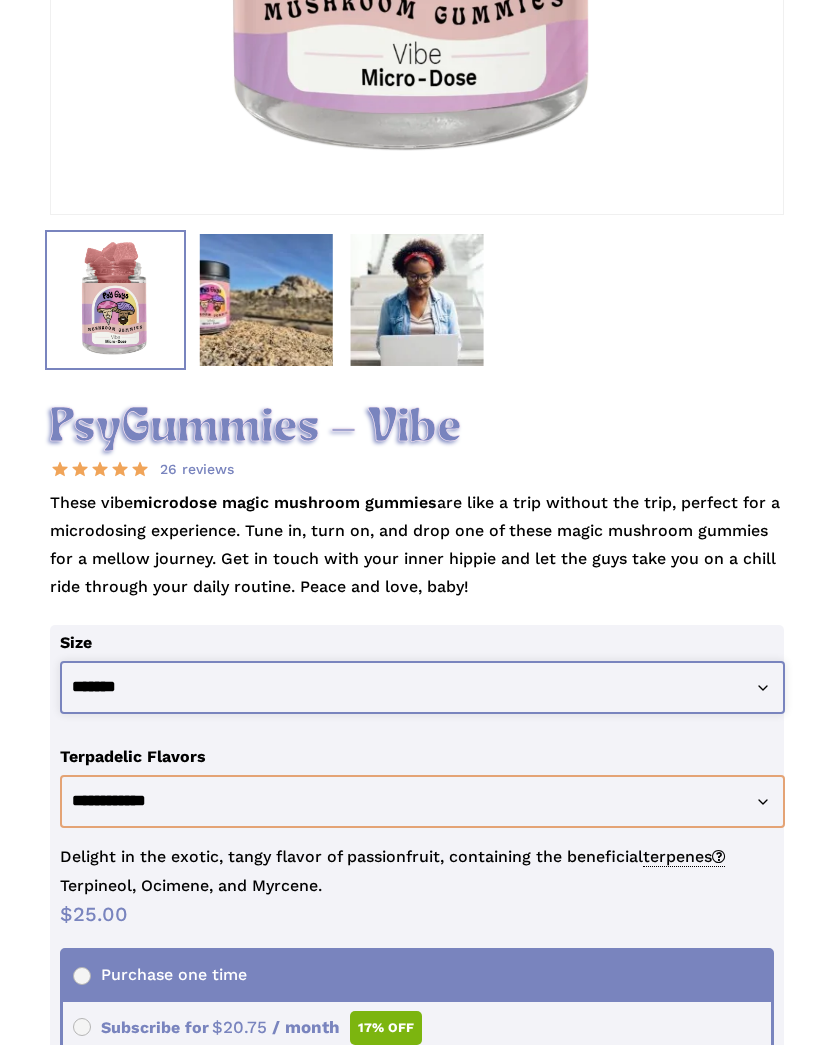 click on "**********" 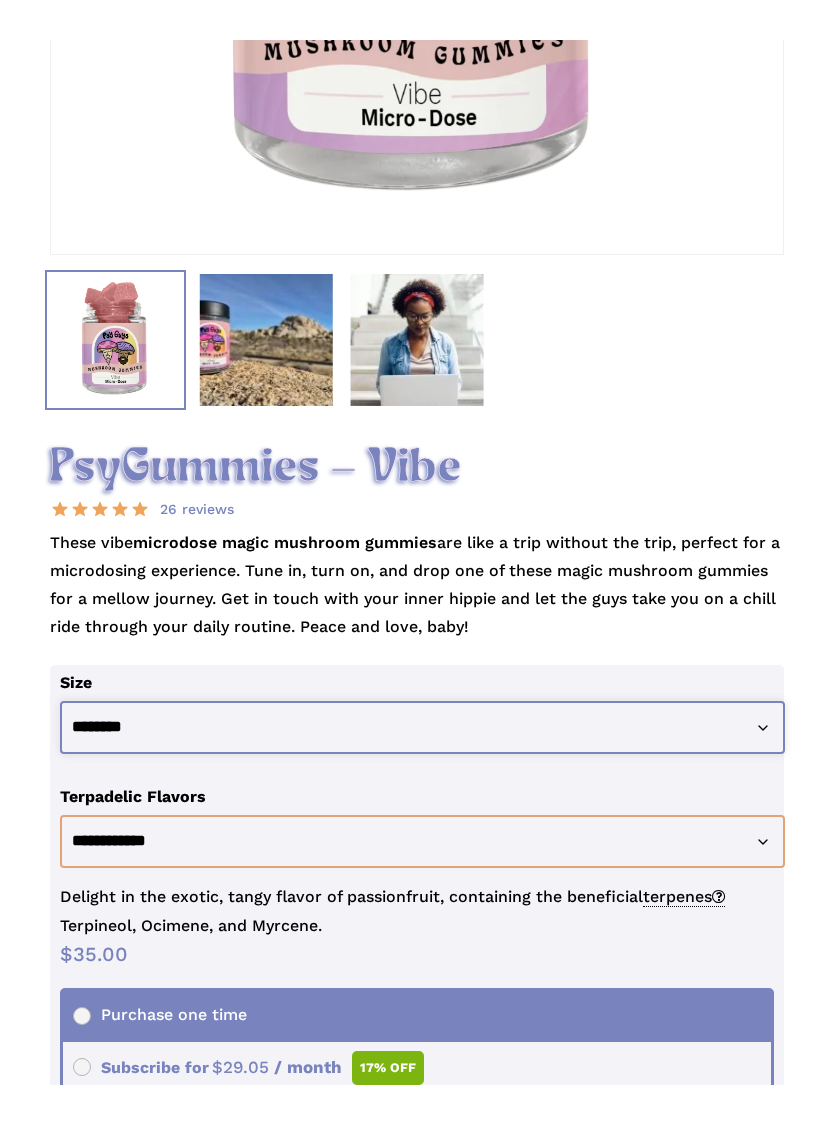 scroll, scrollTop: 811, scrollLeft: 0, axis: vertical 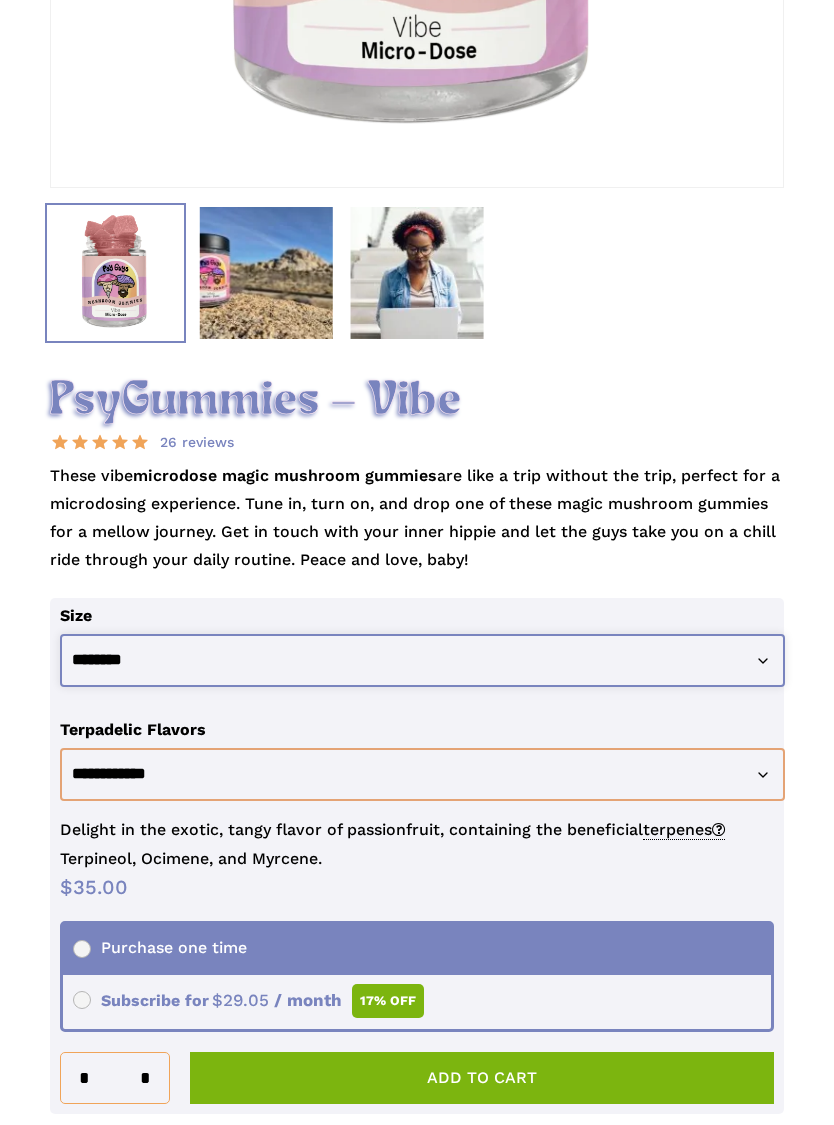 click on "**********" 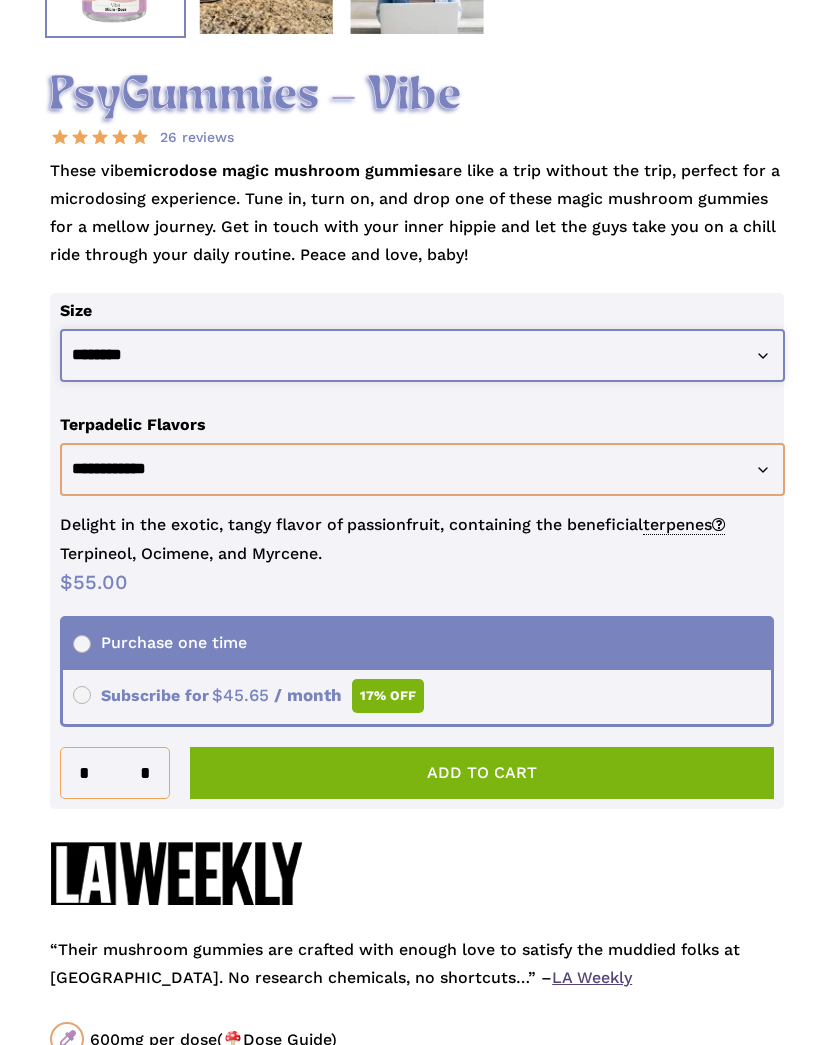 scroll, scrollTop: 1116, scrollLeft: 0, axis: vertical 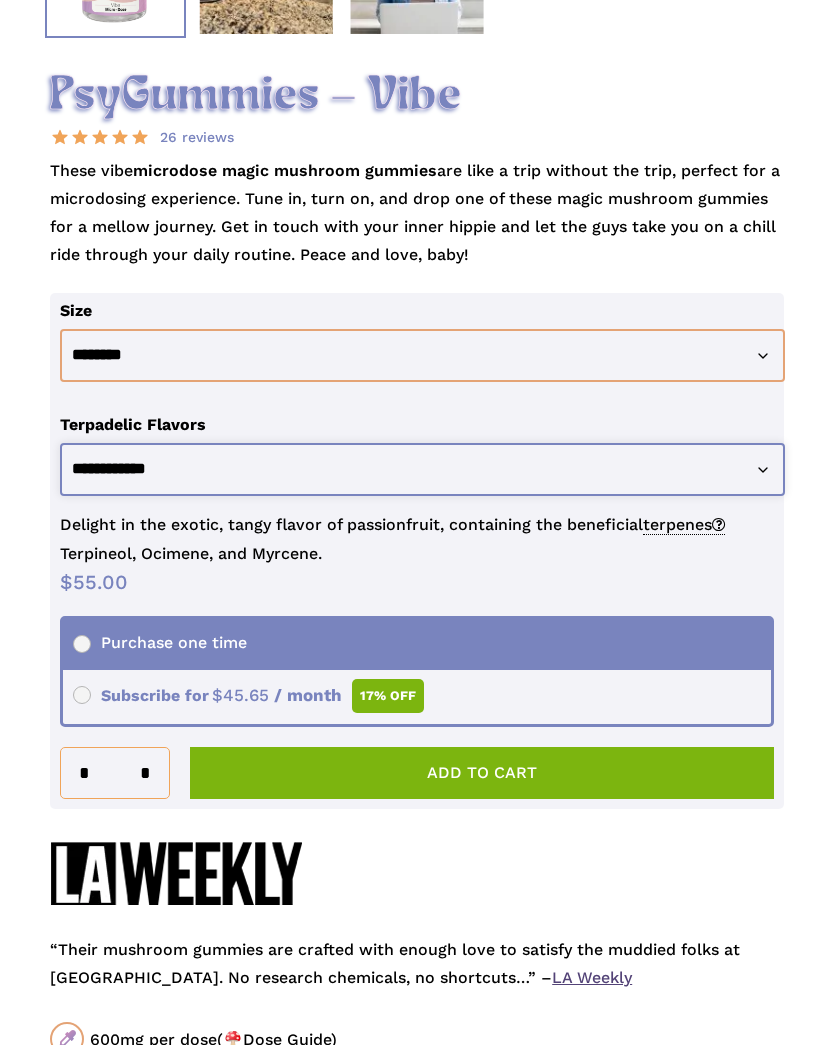 click on "**********" 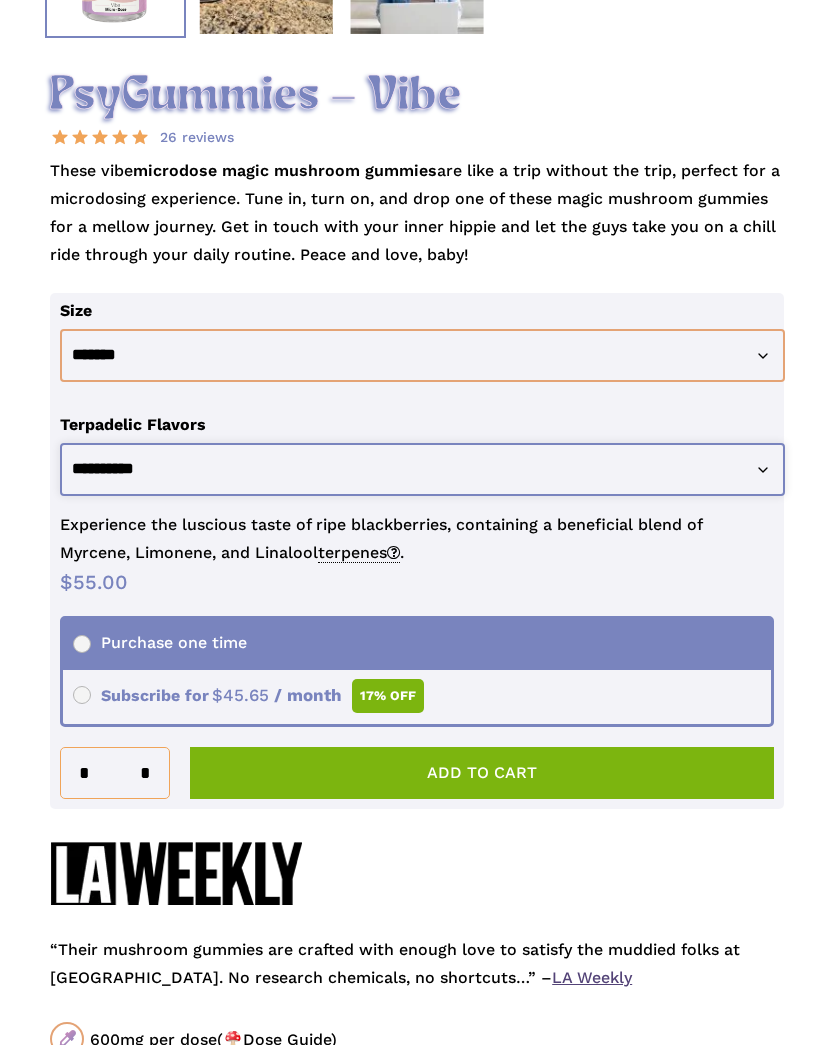 click on "**********" 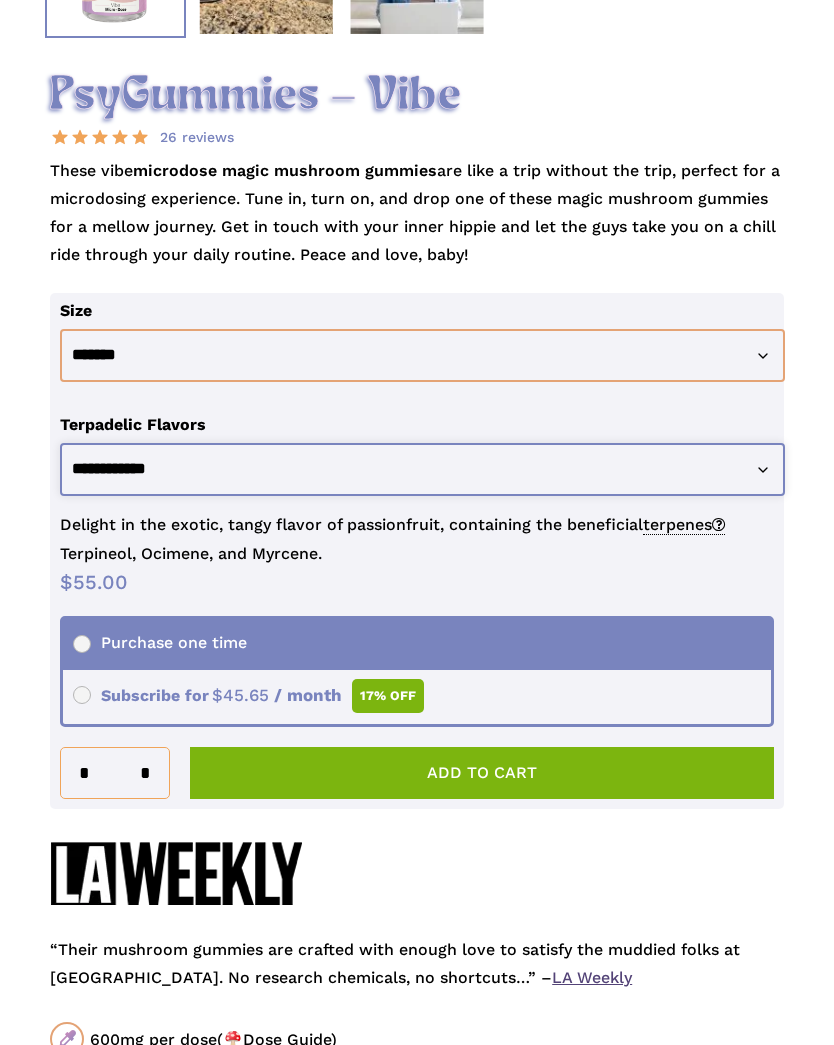 click on "**********" 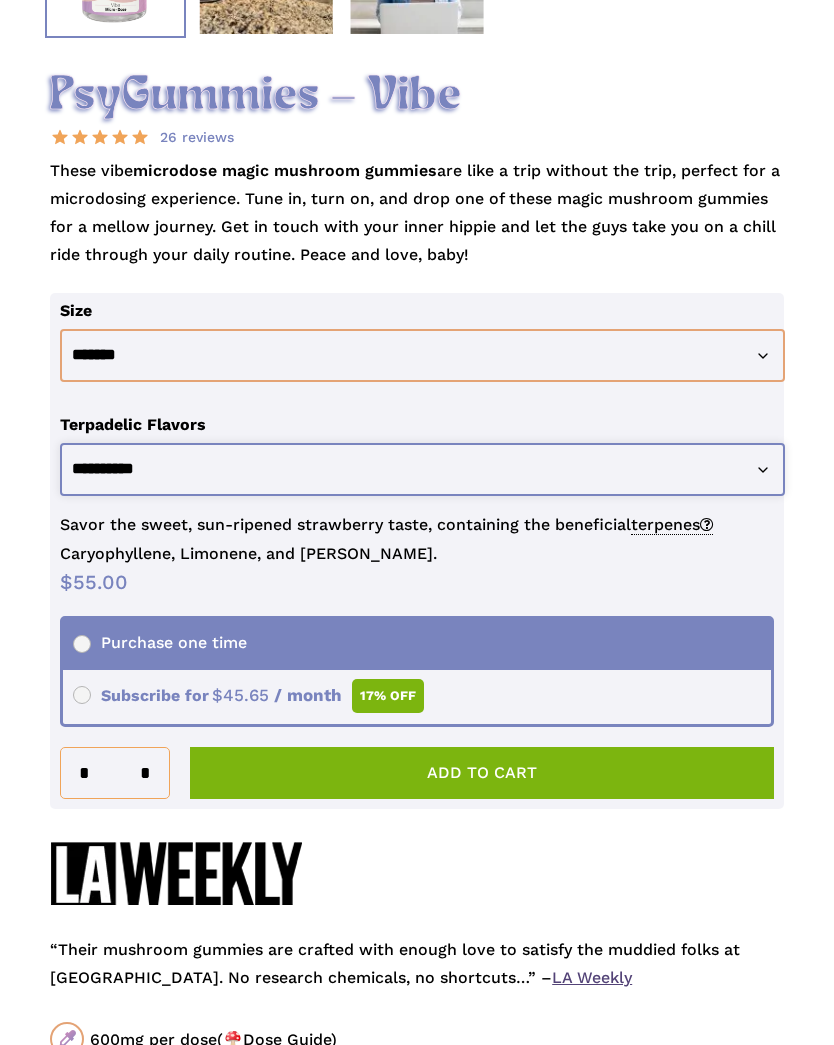 click on "**********" 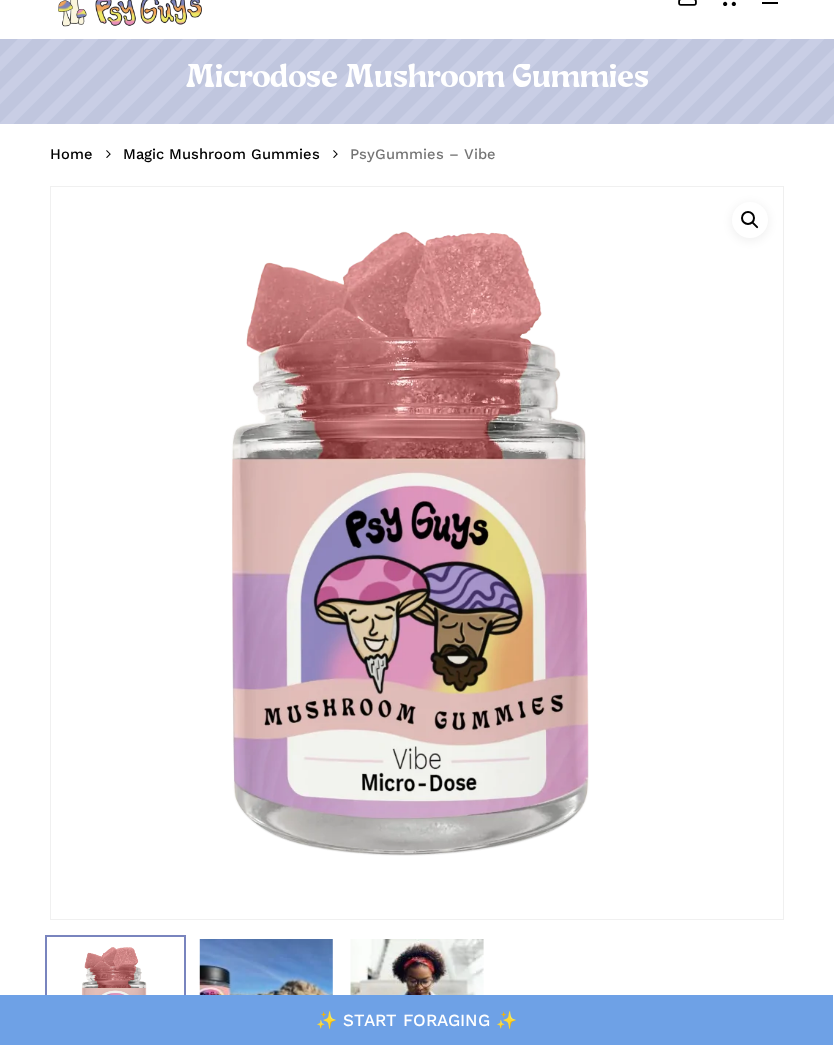 scroll, scrollTop: 0, scrollLeft: 0, axis: both 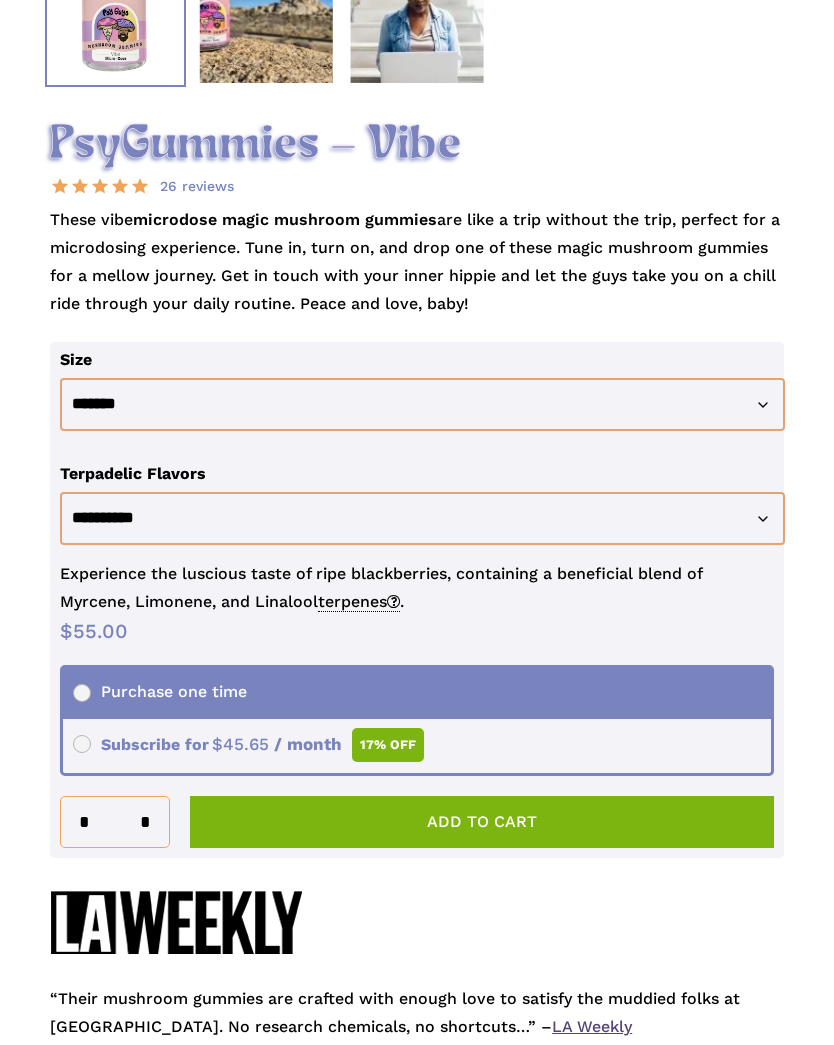 click on "Add to cart" 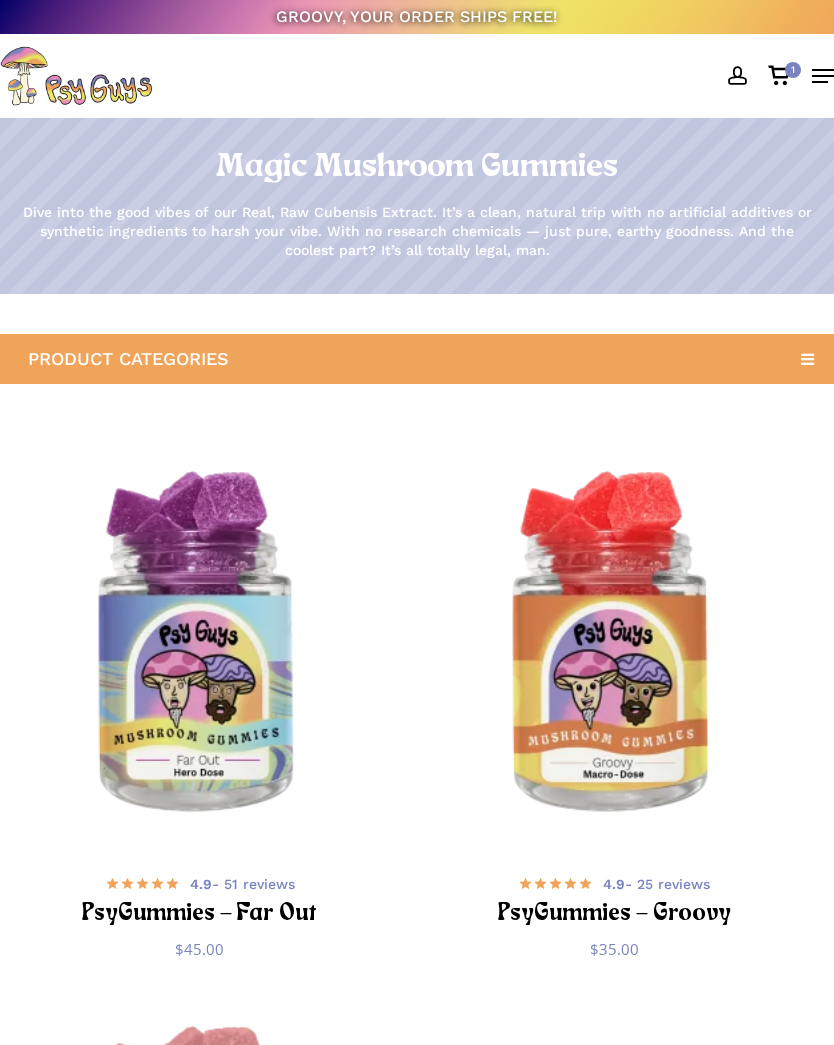 scroll, scrollTop: 629, scrollLeft: 0, axis: vertical 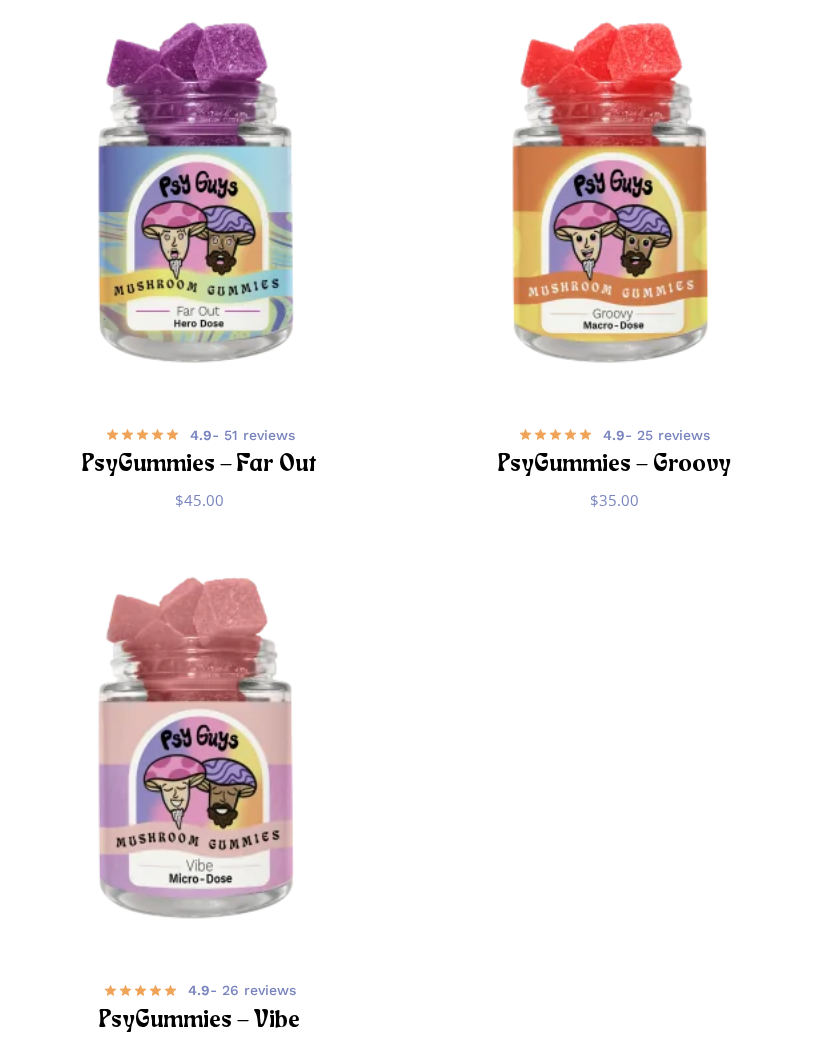 click at bounding box center (613, 197) 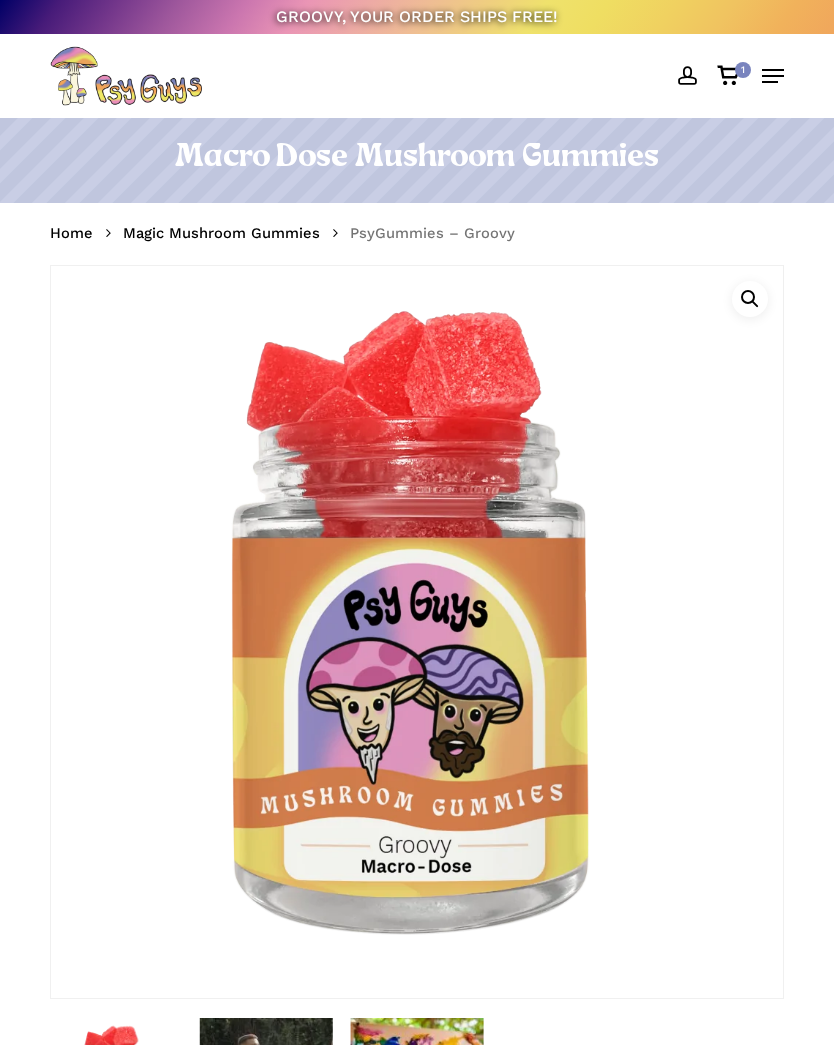 scroll, scrollTop: 0, scrollLeft: 0, axis: both 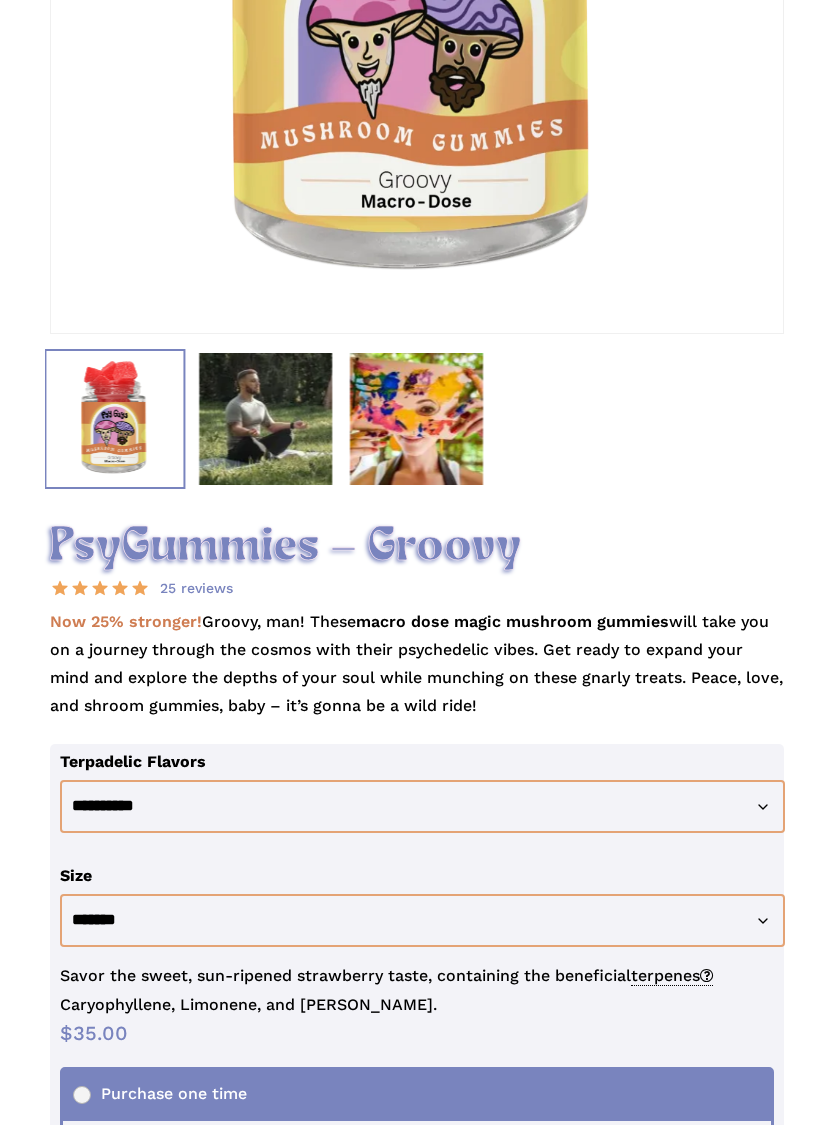 click on "**********" at bounding box center (417, 4874) 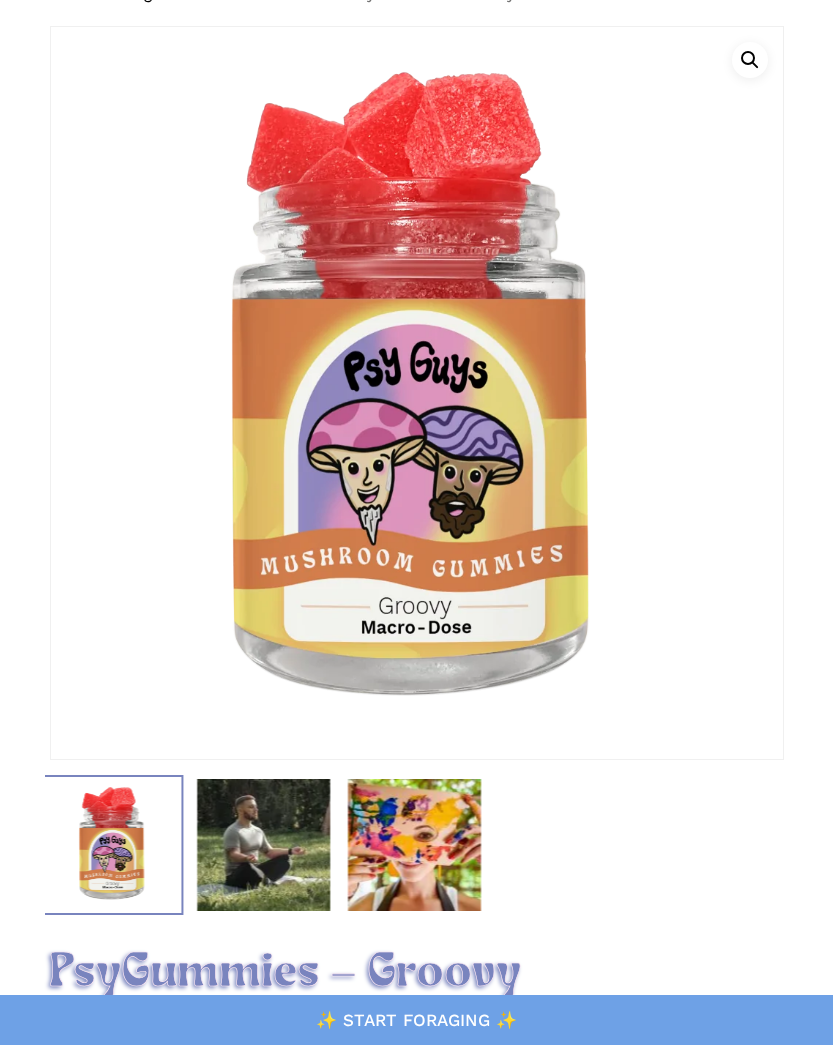 scroll, scrollTop: 128, scrollLeft: 0, axis: vertical 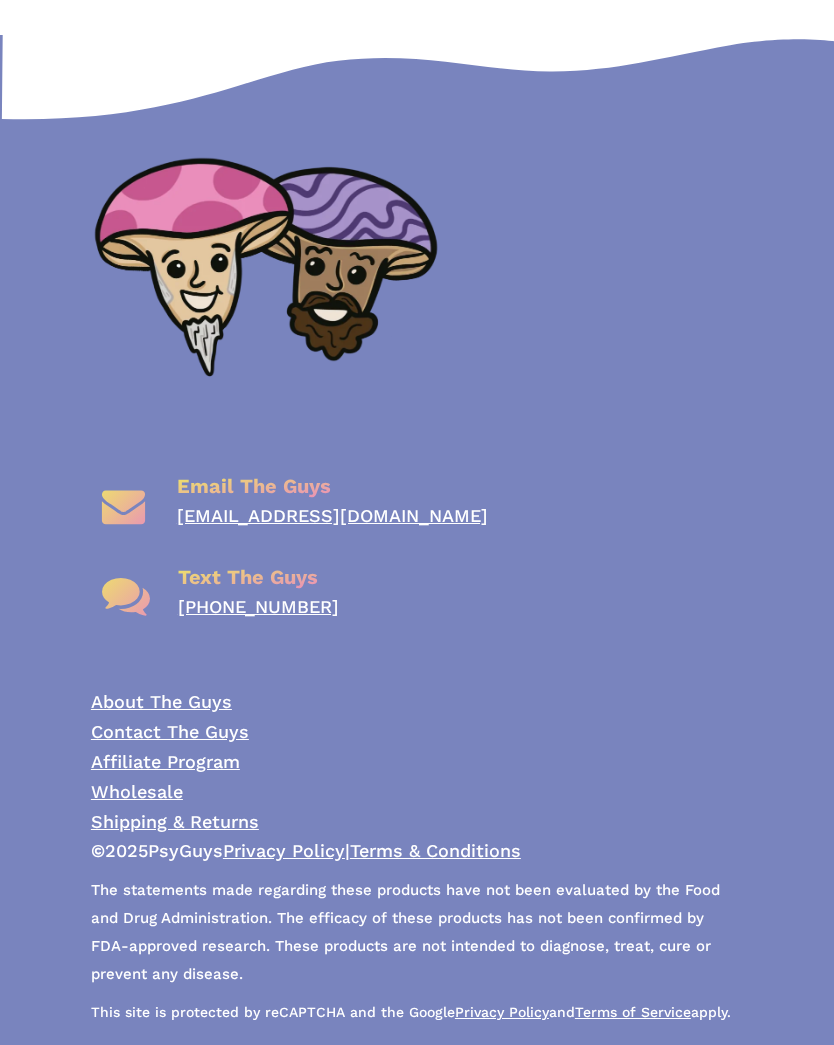 click at bounding box center (417, 303) 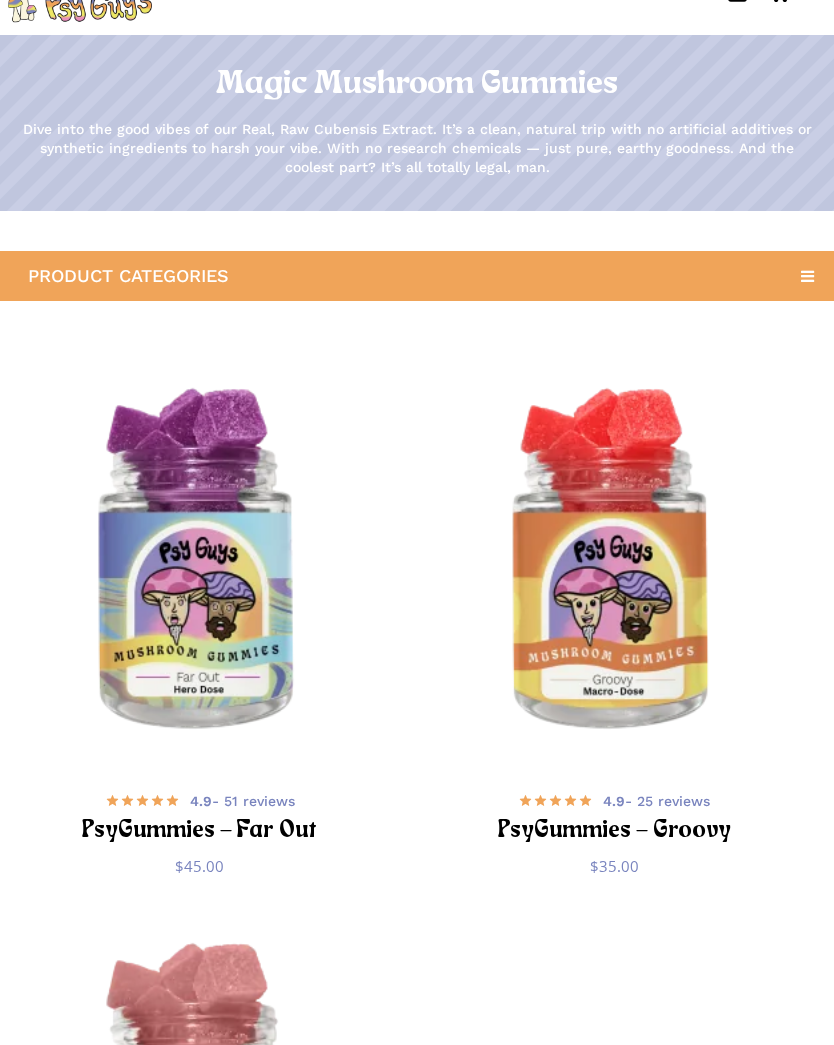scroll, scrollTop: 0, scrollLeft: 0, axis: both 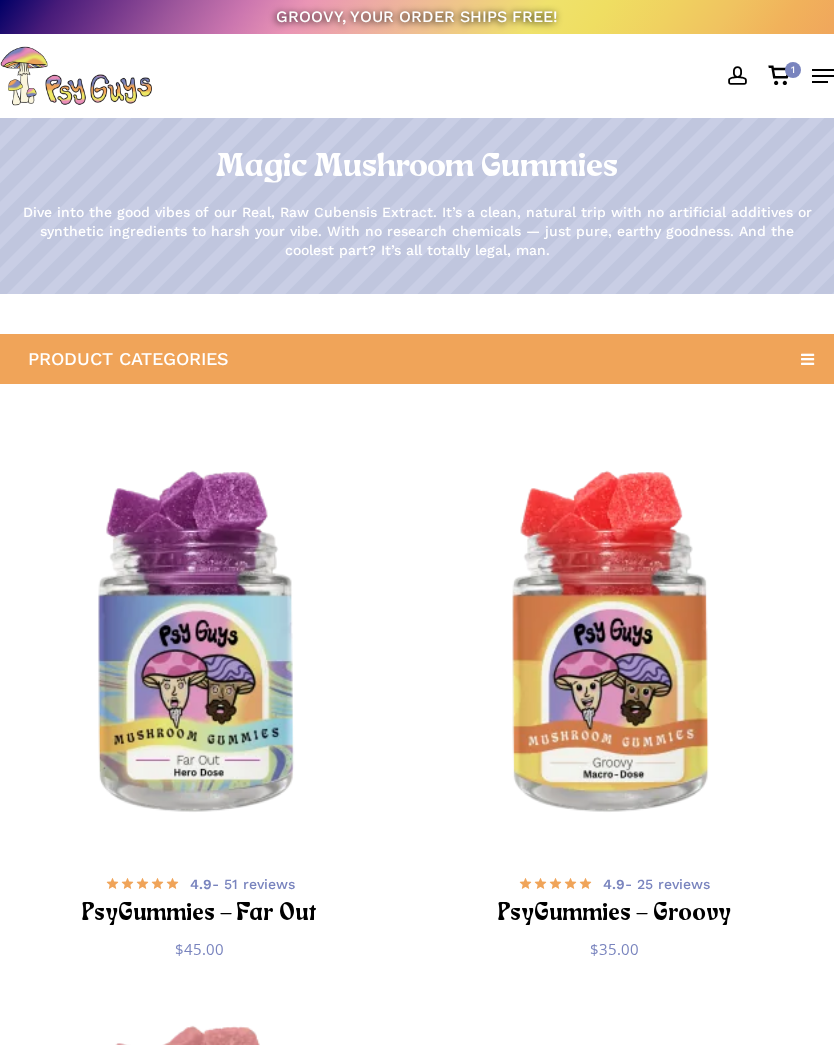 click at bounding box center [779, 76] 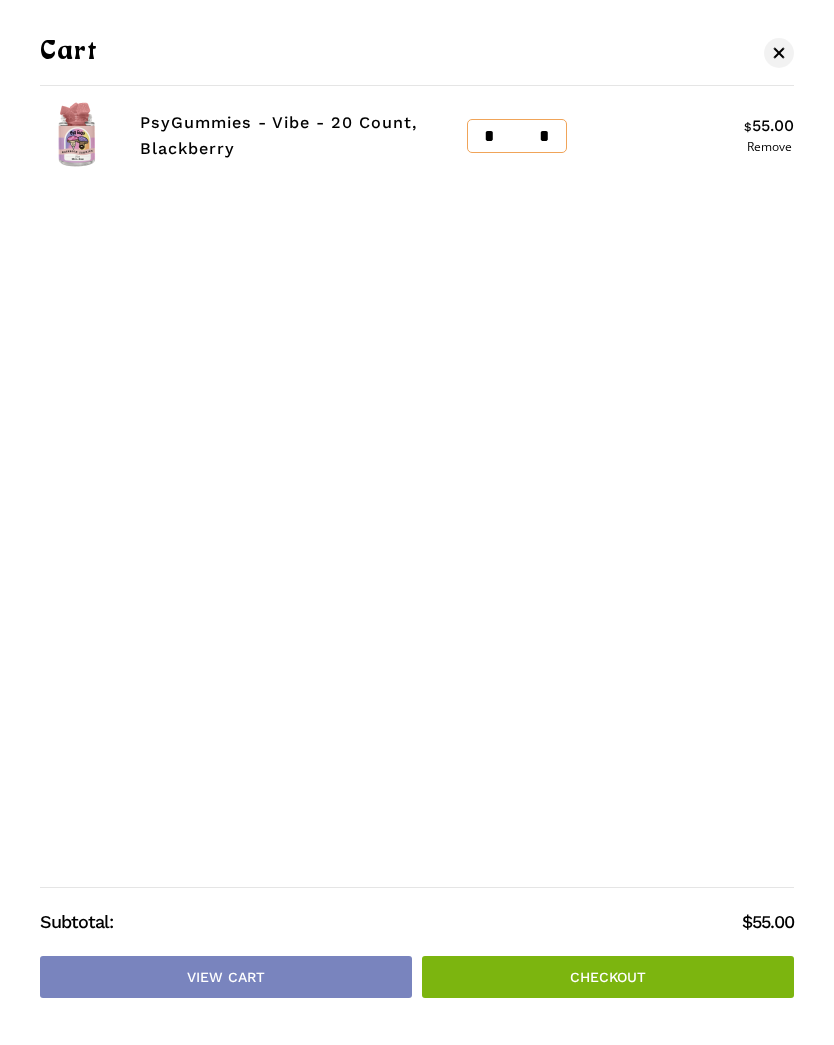 click on "Checkout" at bounding box center [608, 977] 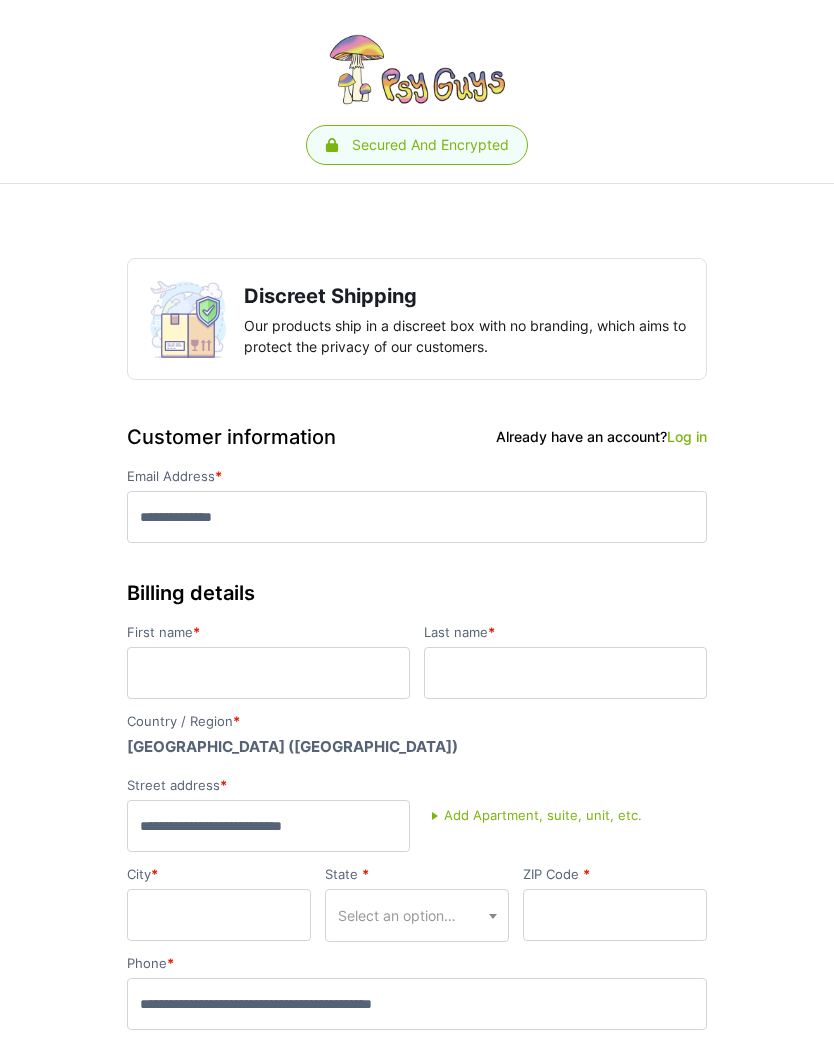 scroll, scrollTop: 0, scrollLeft: 0, axis: both 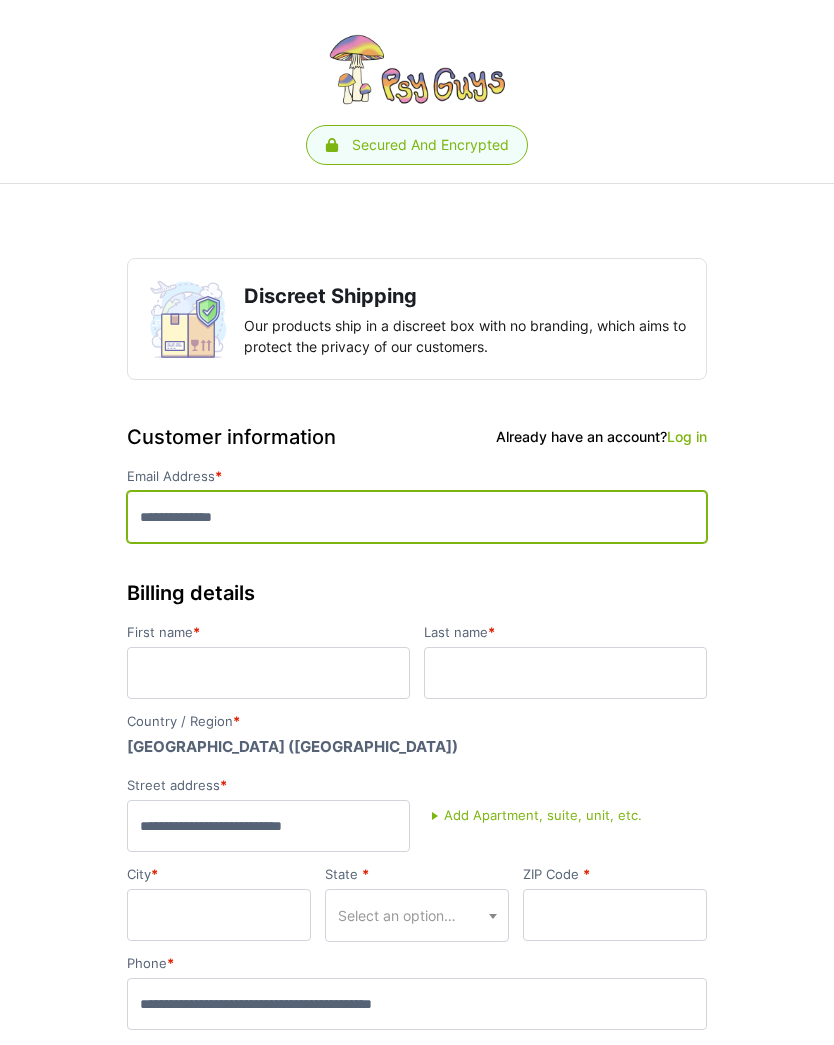 click on "Email Address  *" at bounding box center (417, 517) 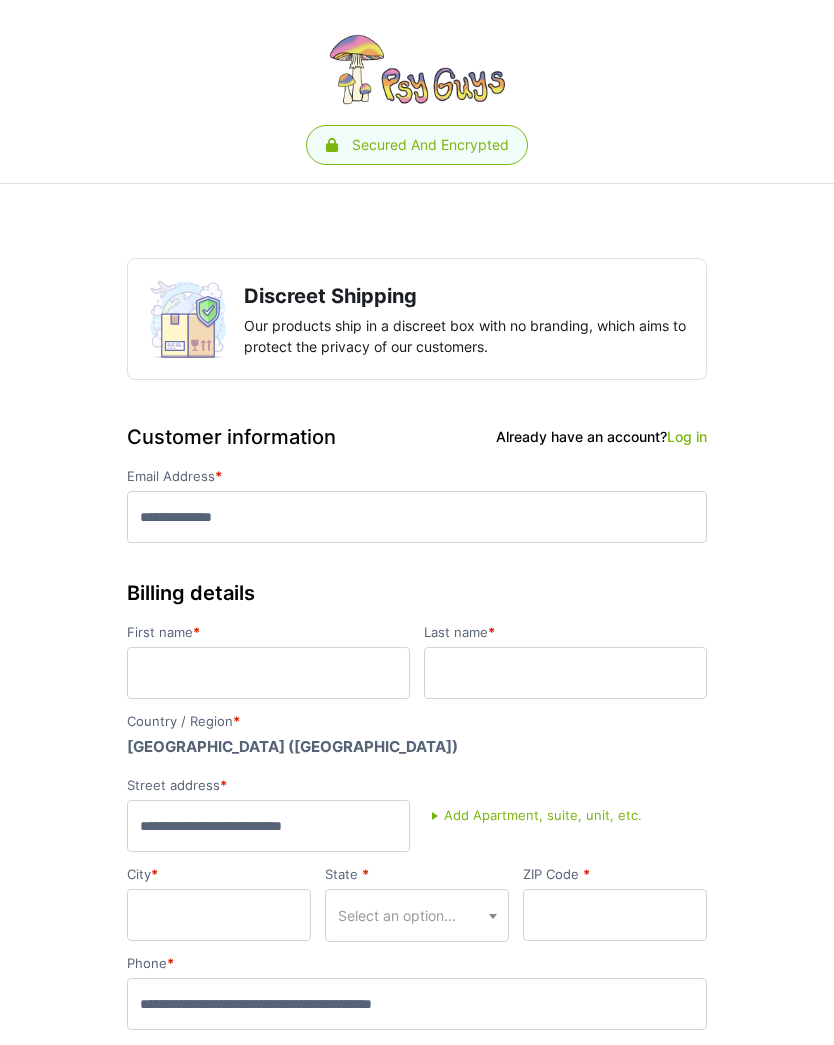 type on "**********" 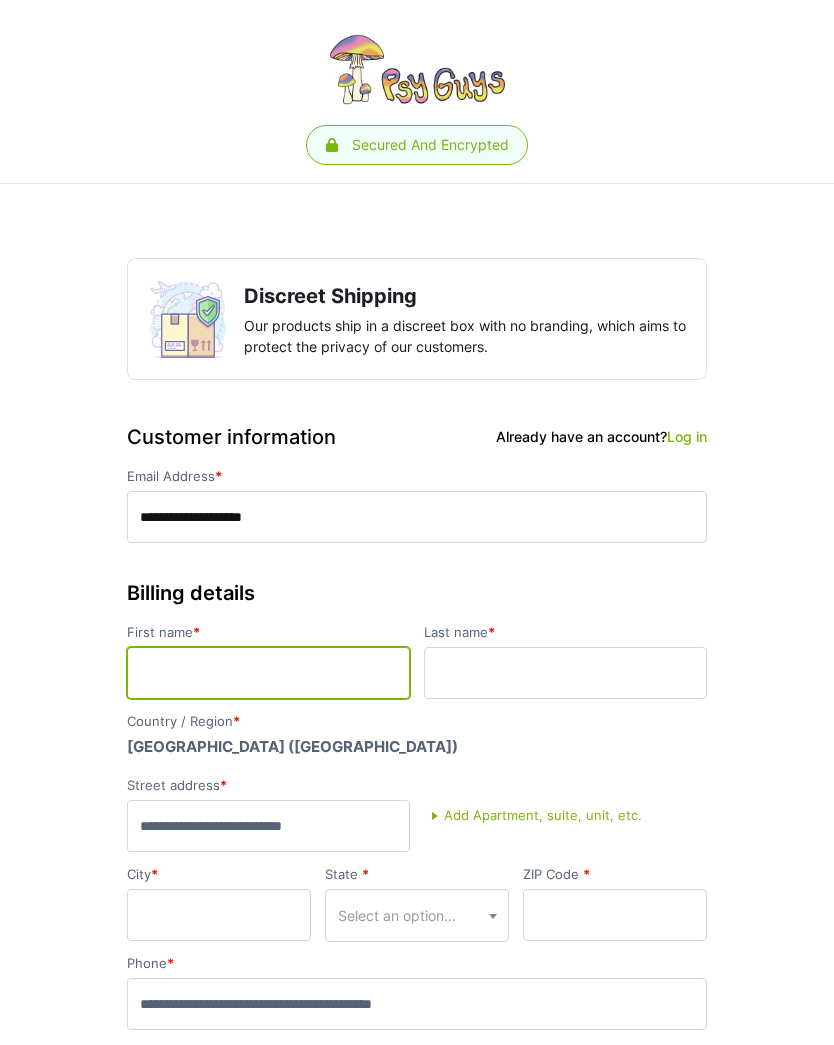 type on "*****" 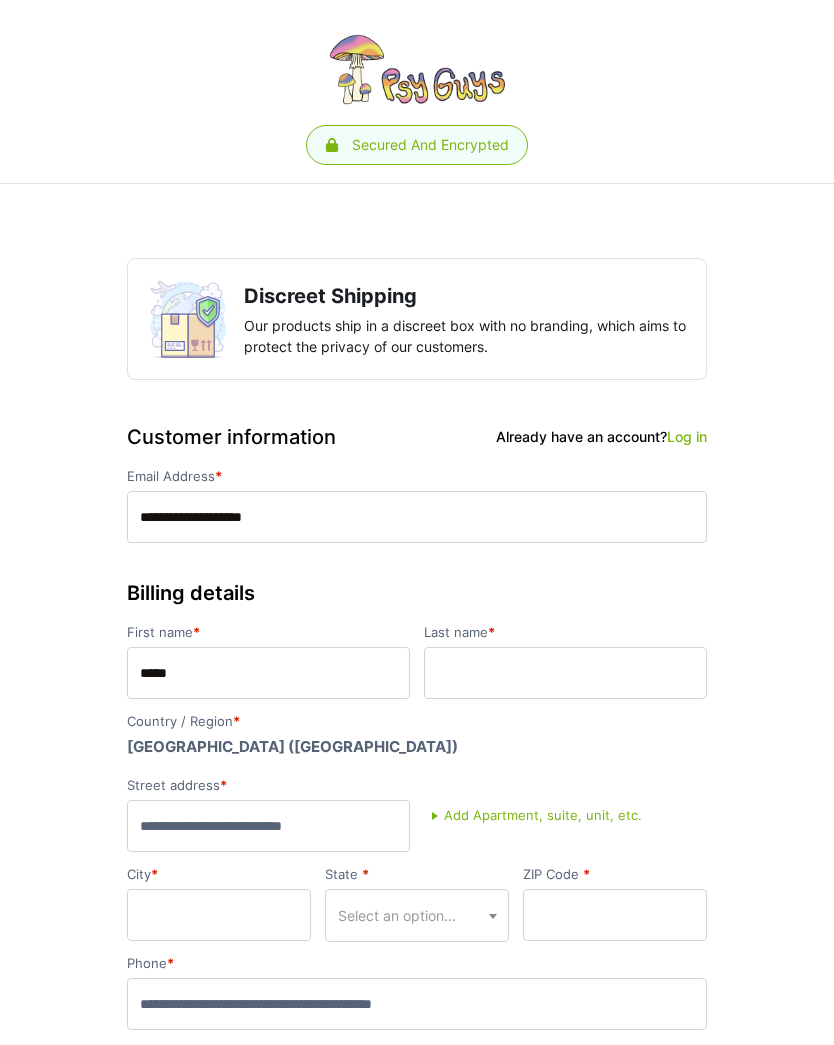 type on "*******" 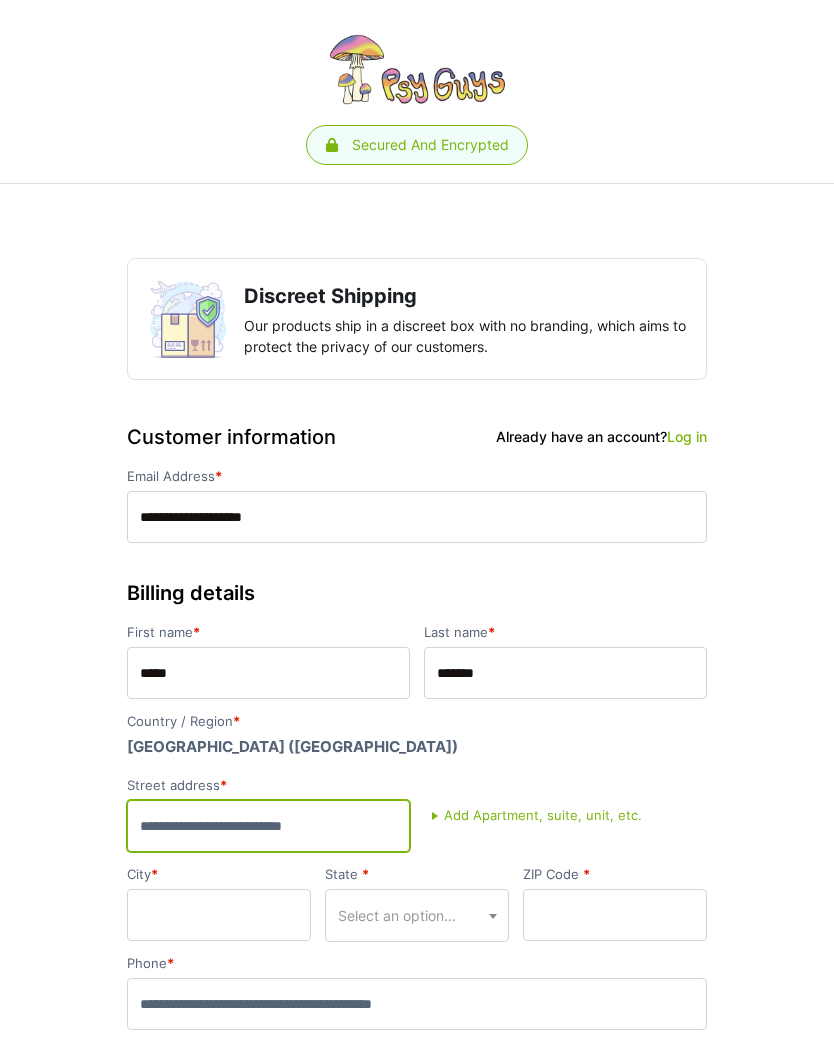 type on "**********" 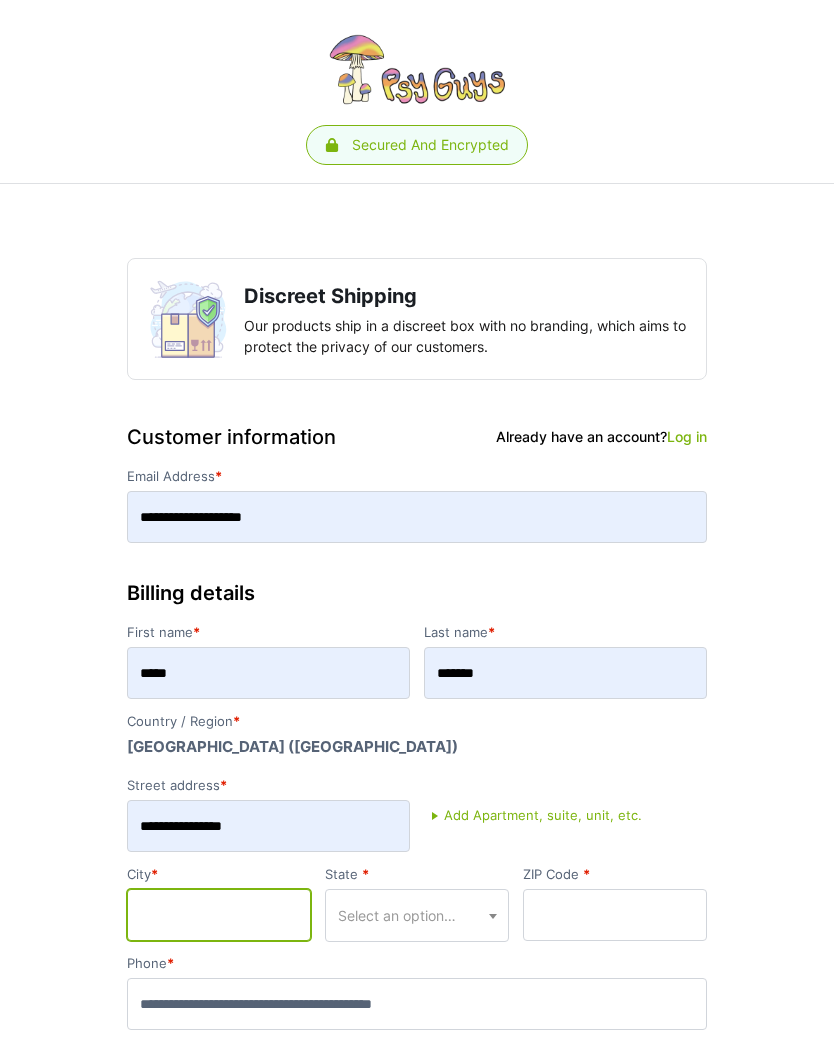 type on "**********" 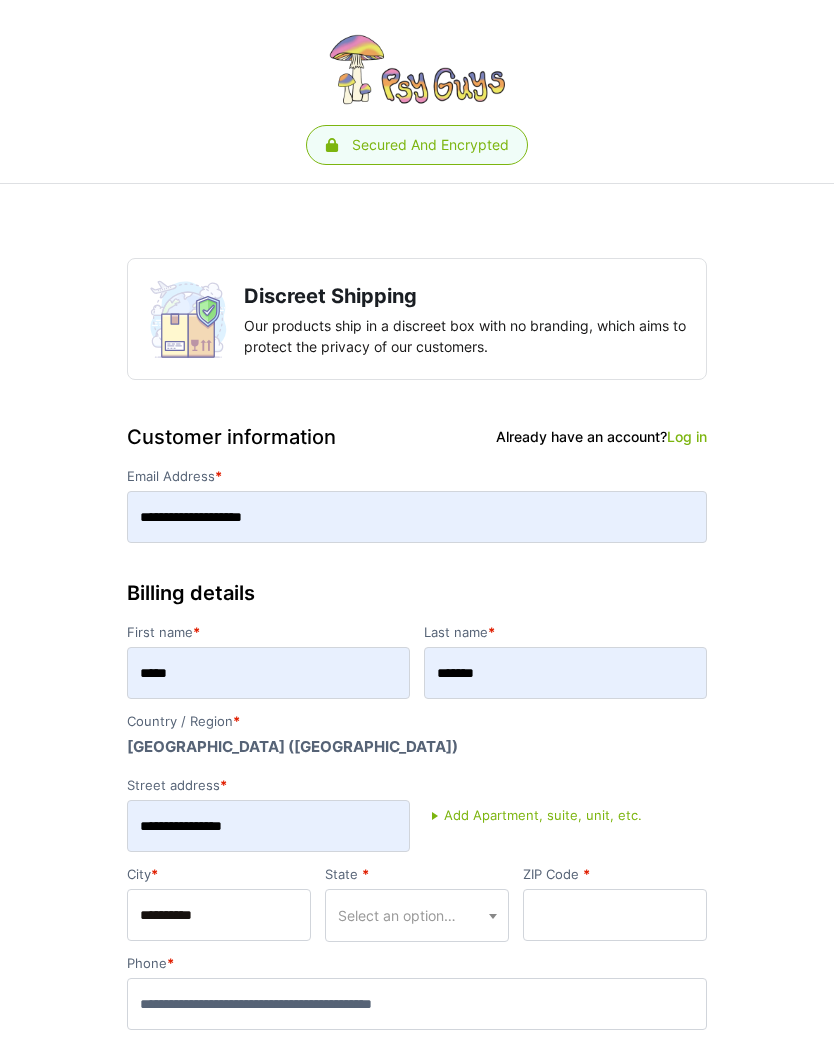 select on "**" 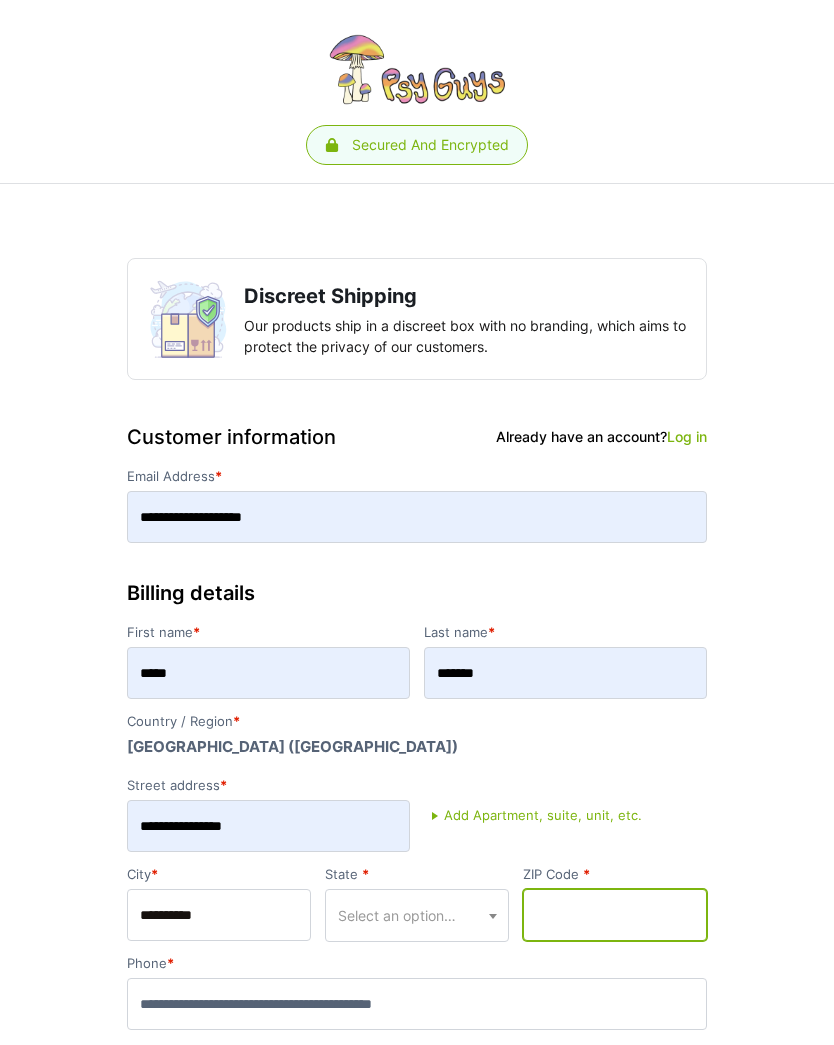 type on "*****" 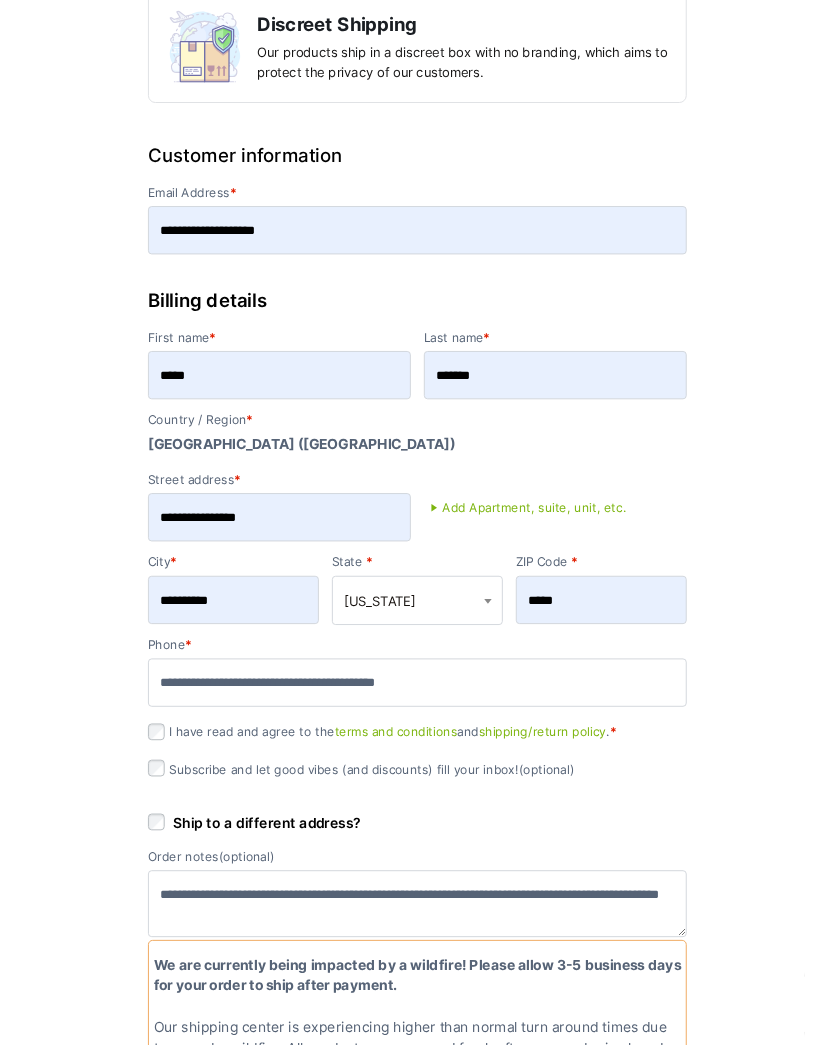 scroll, scrollTop: 349, scrollLeft: 0, axis: vertical 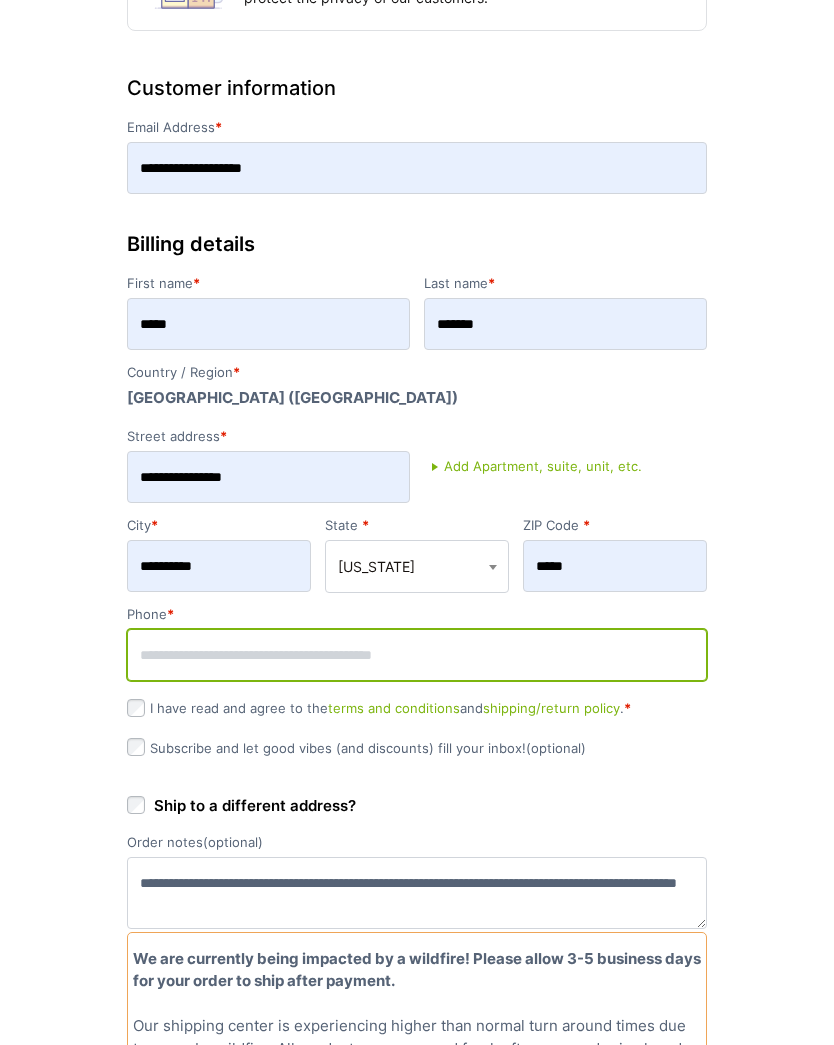click on "Phone  *" at bounding box center (417, 655) 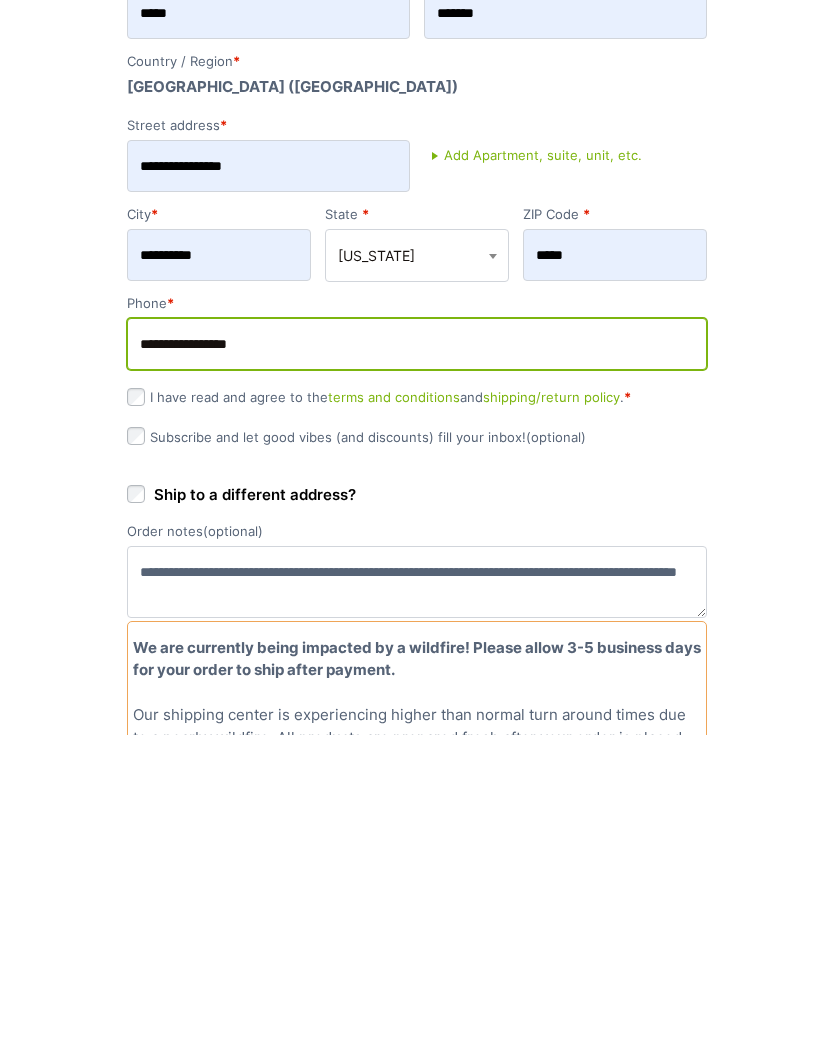 type on "**********" 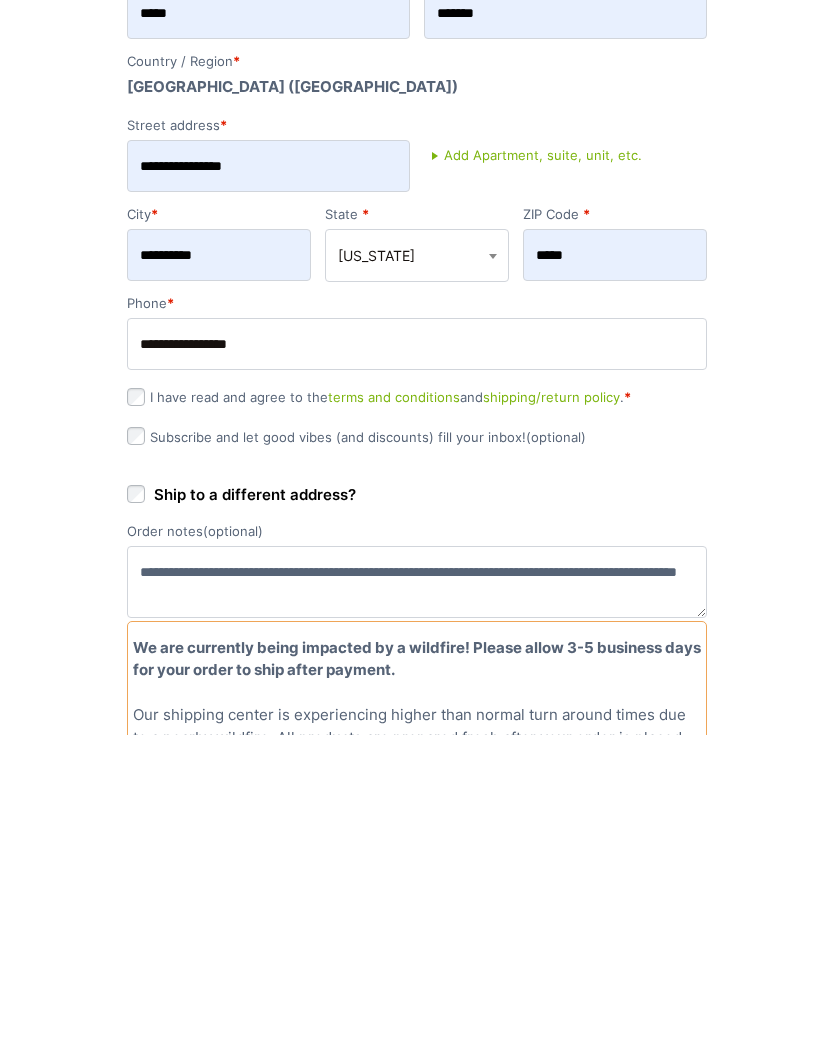 click on "I have read and agree to the  terms and conditions  and  shipping/return policy .  *" at bounding box center (417, 708) 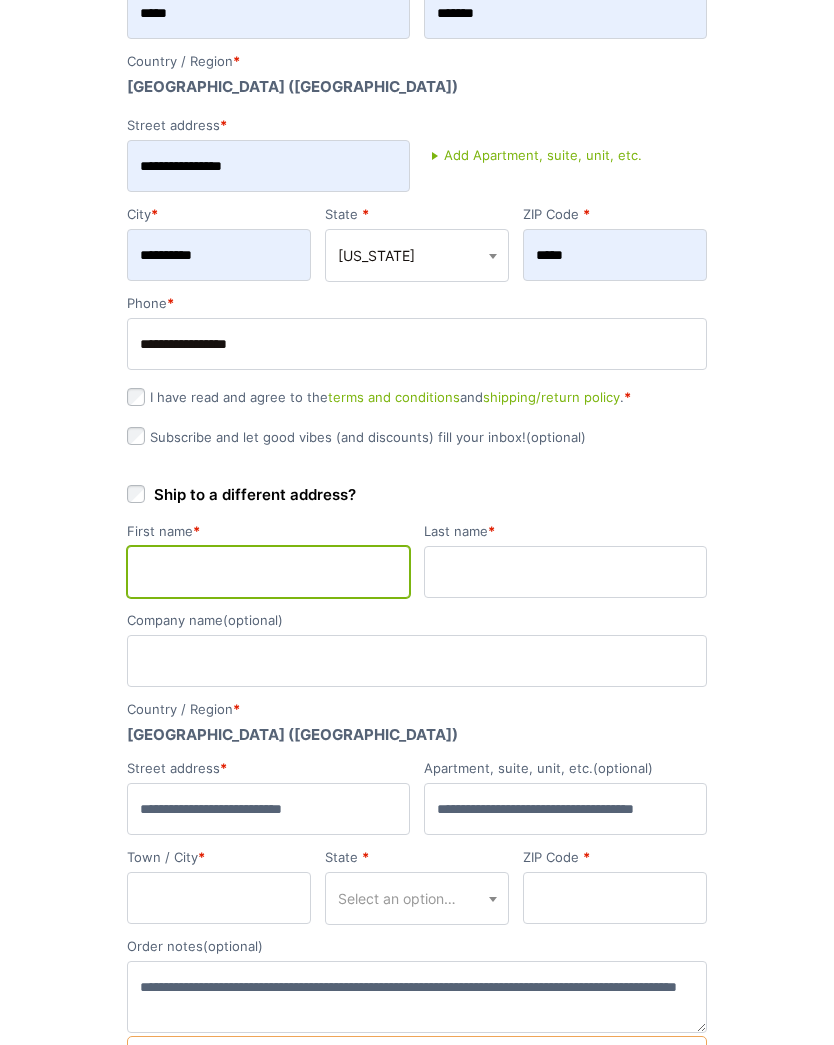 click on "First name  *" at bounding box center (268, 572) 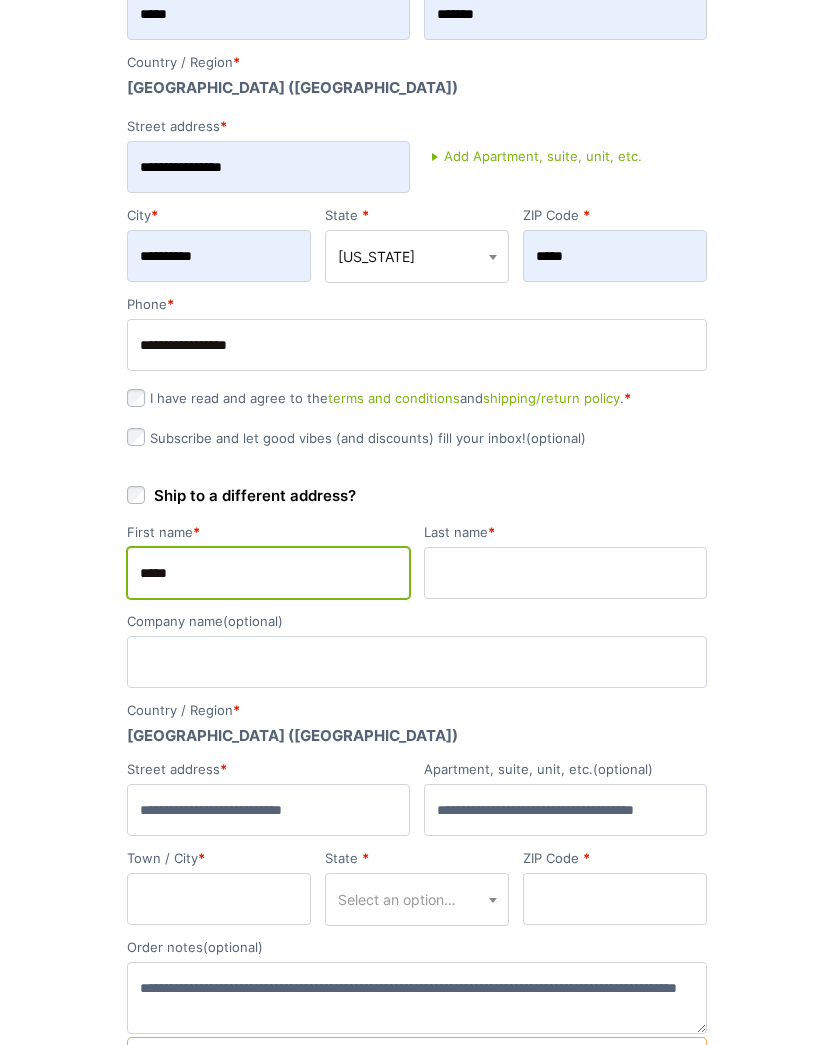 type on "*****" 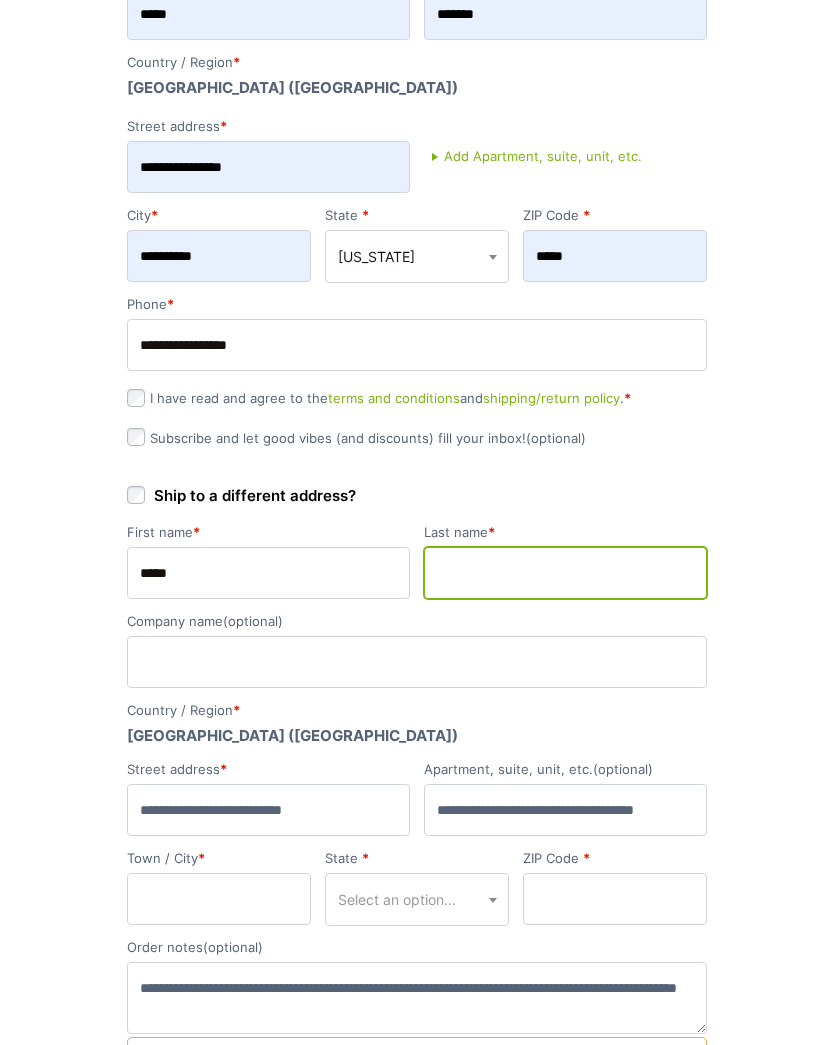 click on "Last name  *" at bounding box center (565, 573) 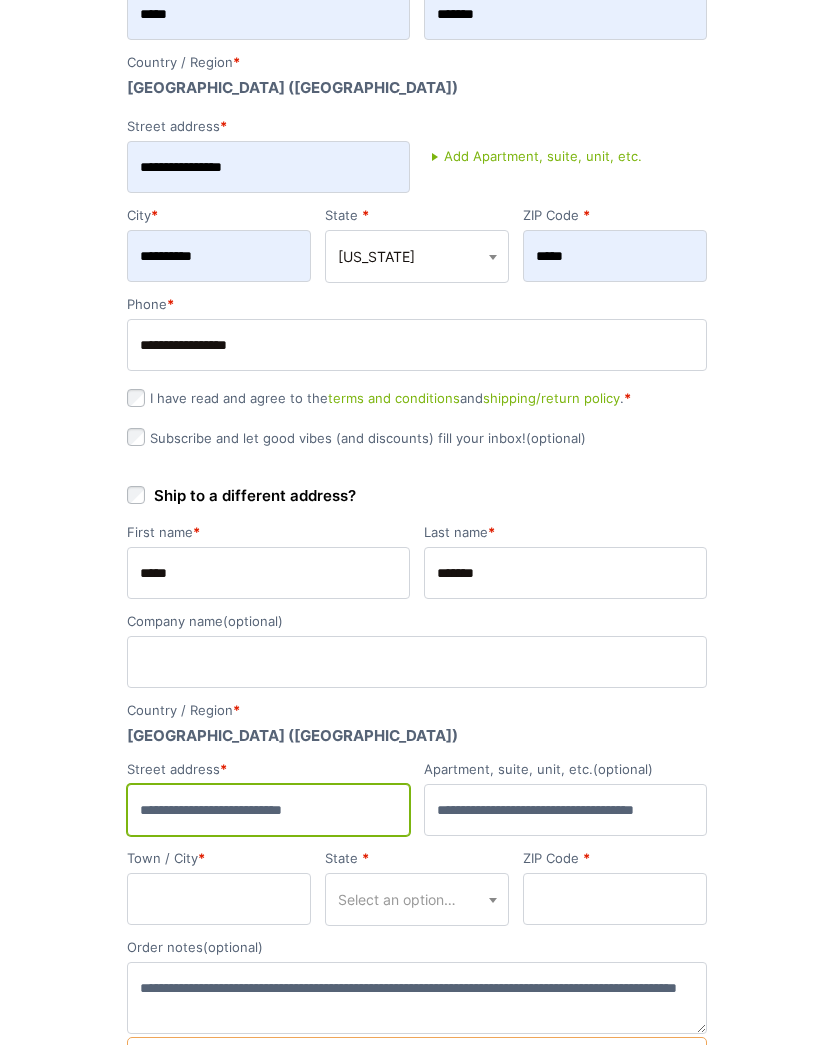 type on "**********" 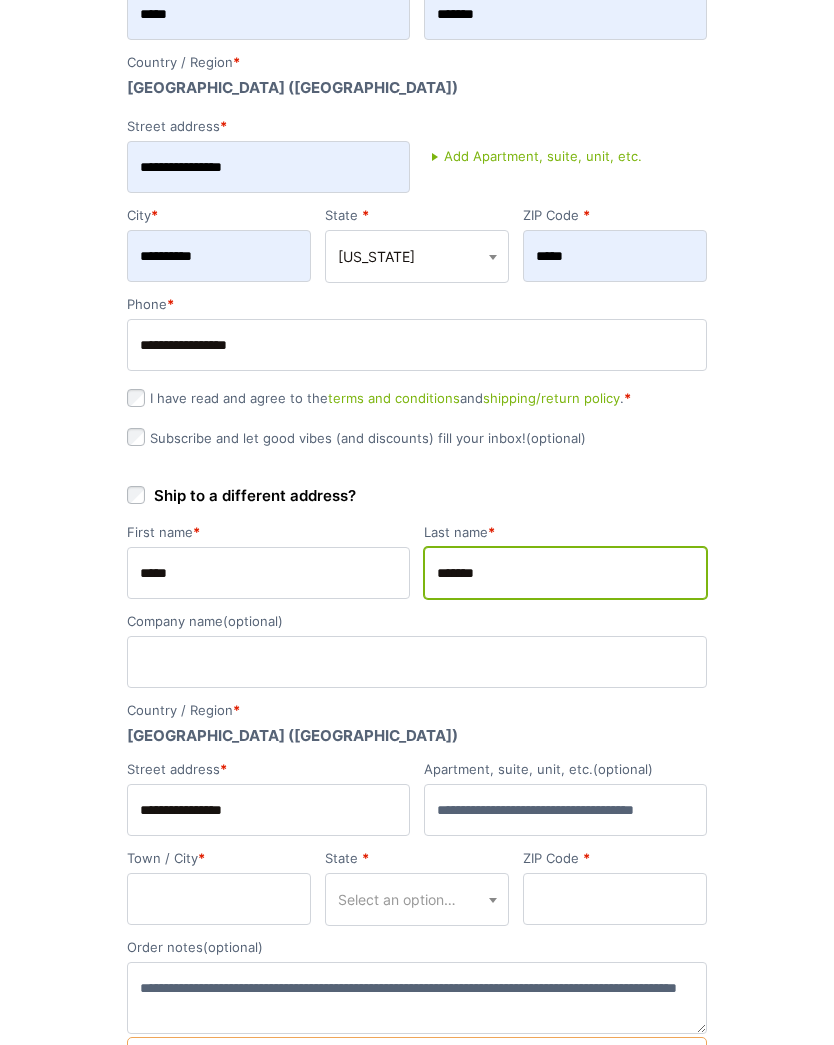 scroll, scrollTop: 660, scrollLeft: 0, axis: vertical 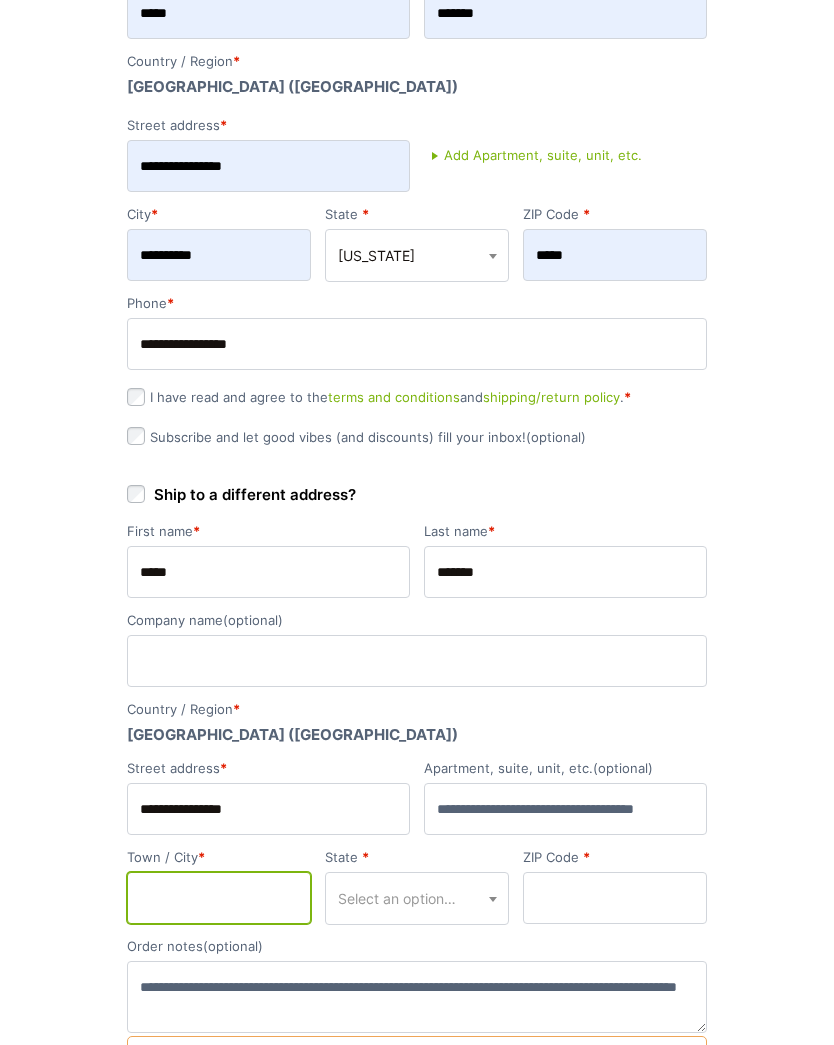 type on "**********" 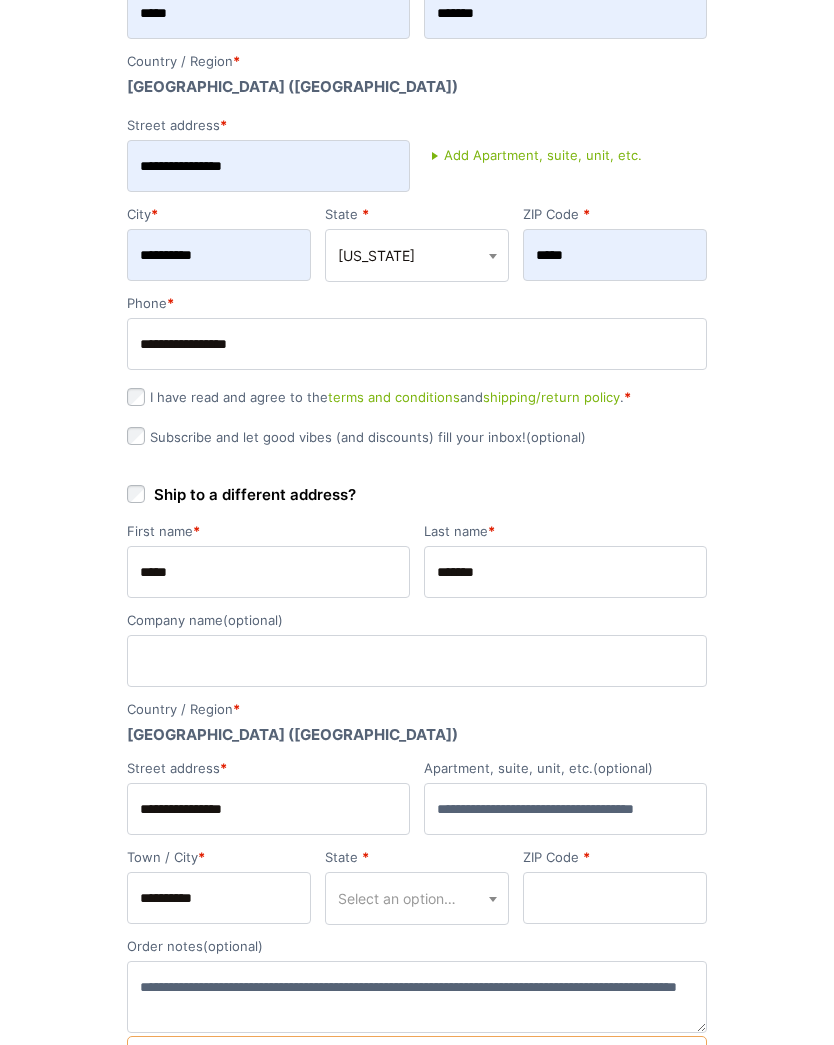 select on "**" 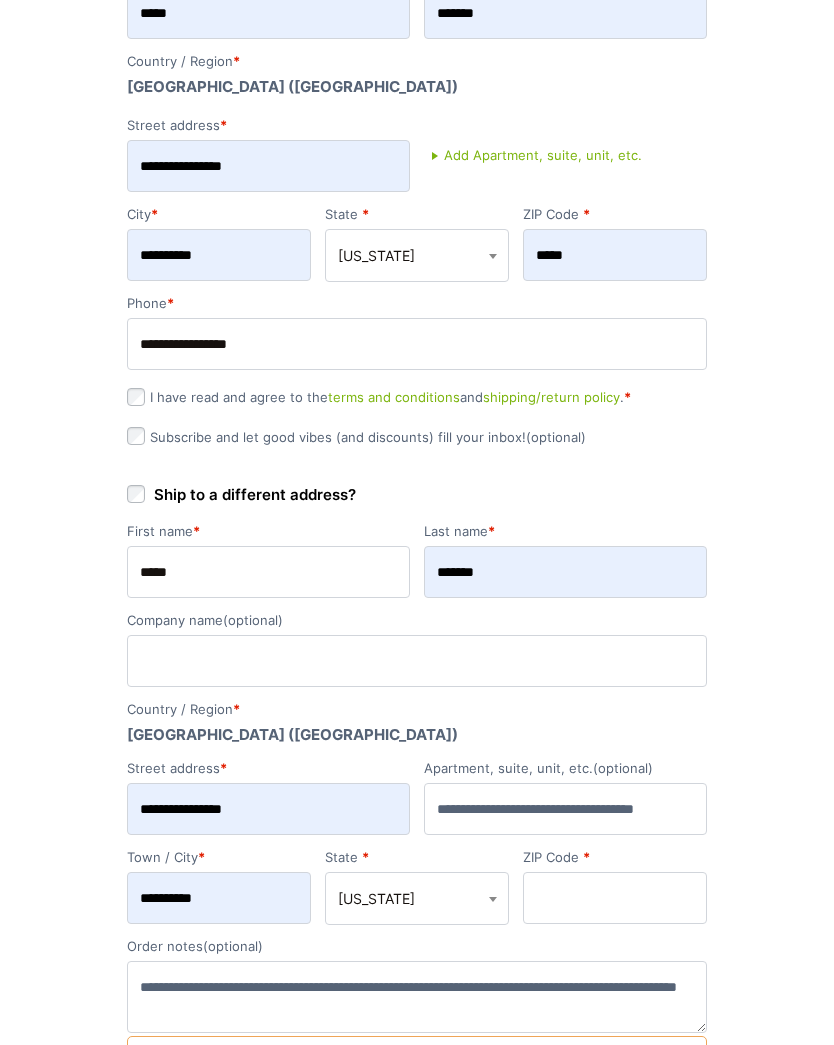 type on "*****" 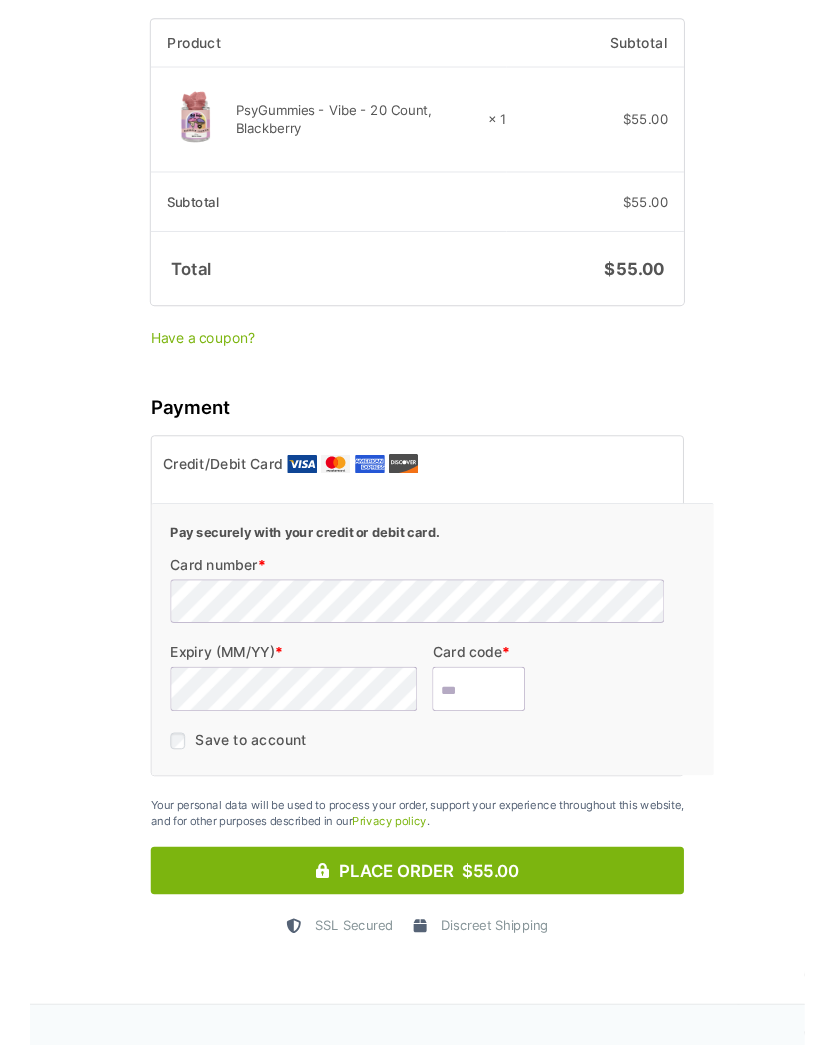 scroll, scrollTop: 2406, scrollLeft: 0, axis: vertical 